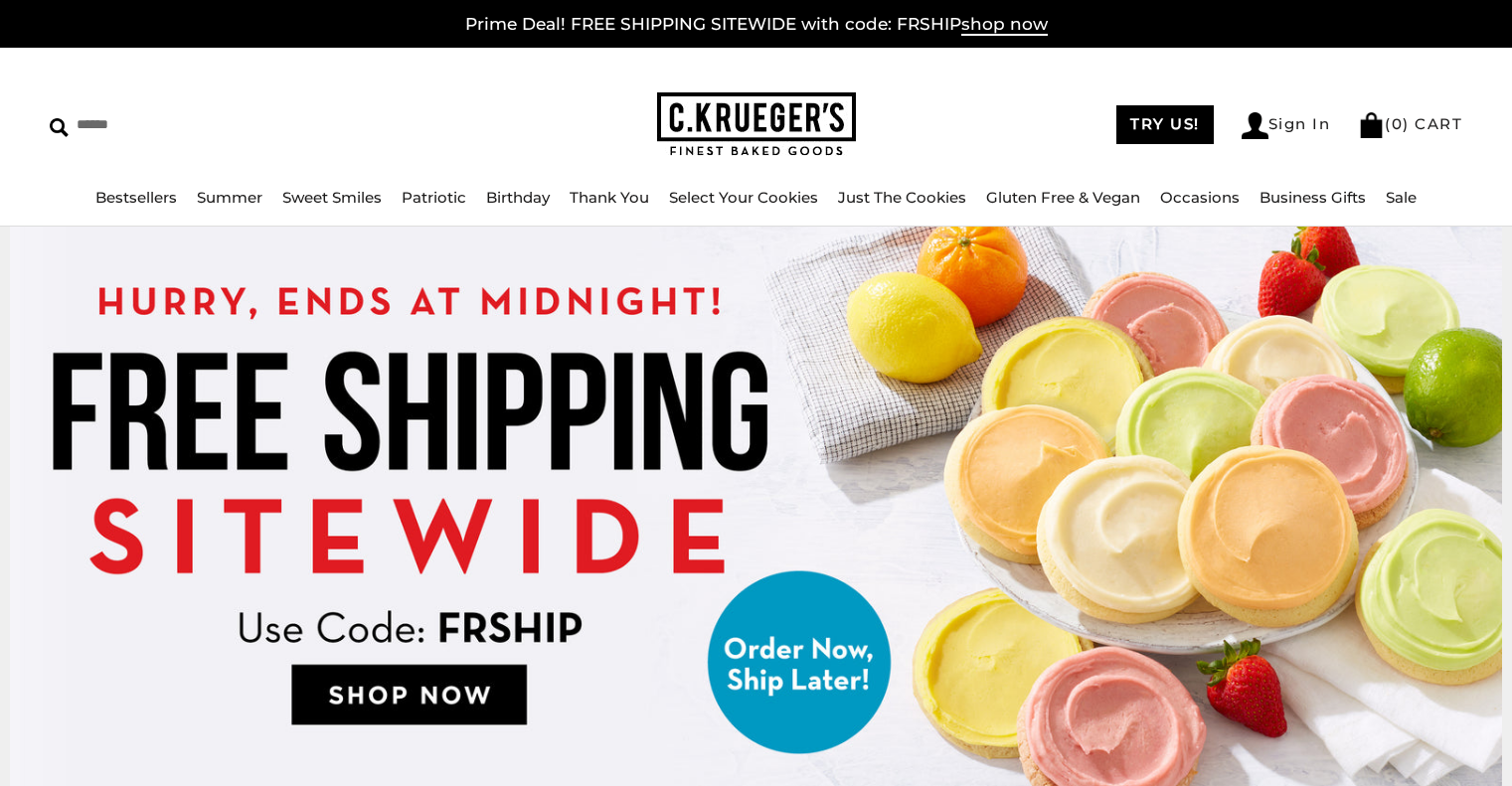 scroll, scrollTop: 0, scrollLeft: 0, axis: both 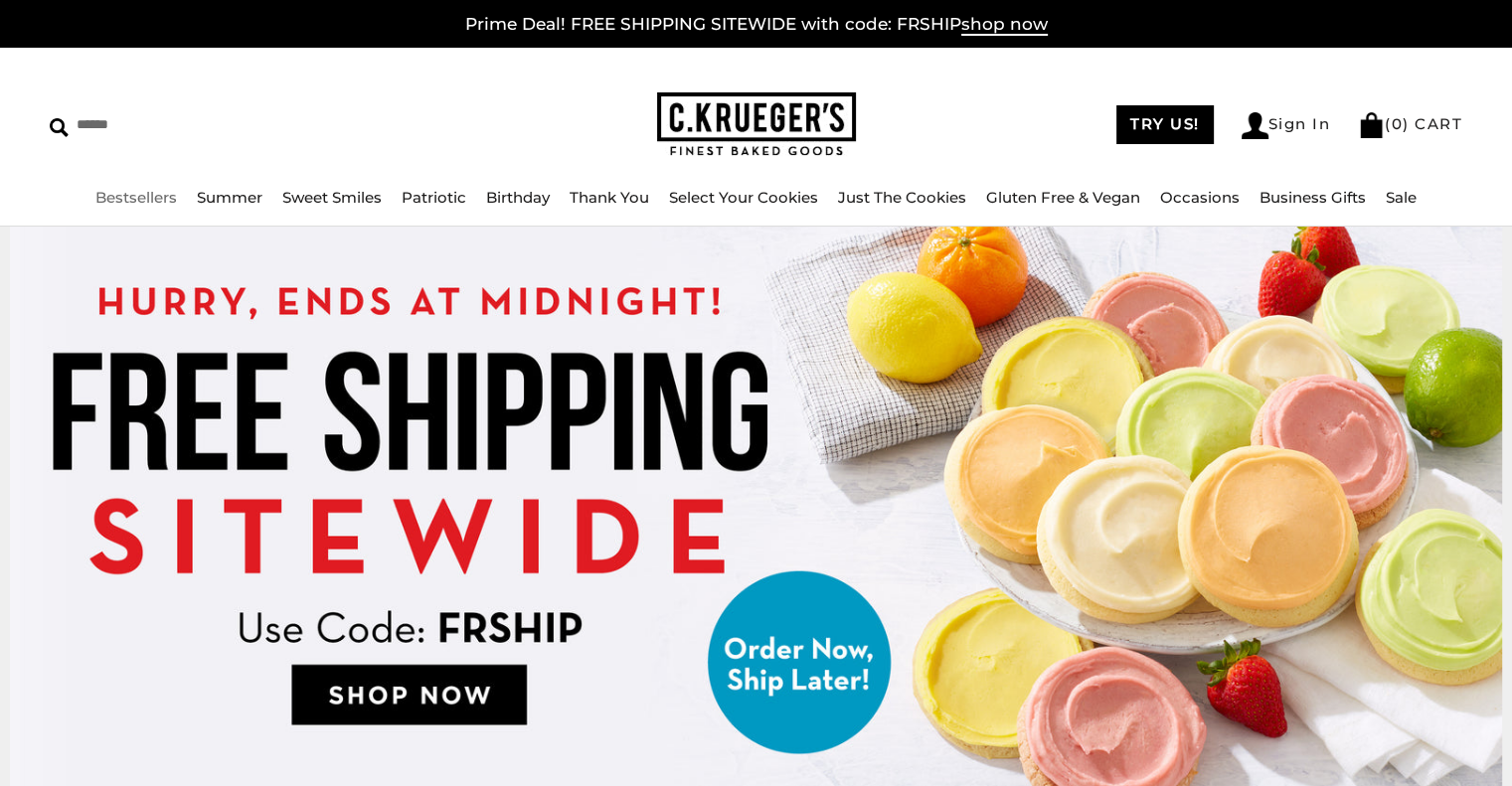 click on "Bestsellers" at bounding box center (136, 197) 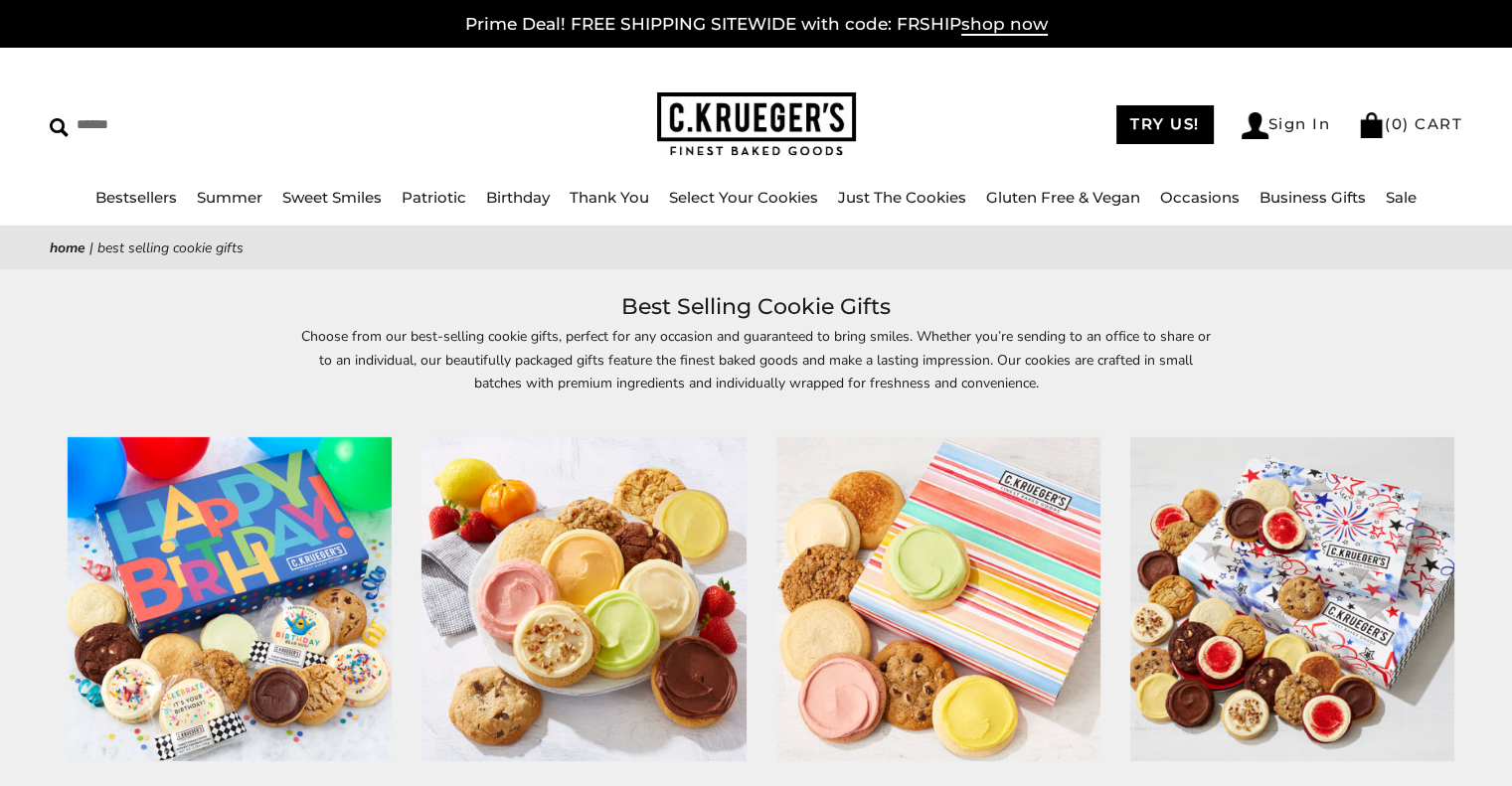 scroll, scrollTop: 478, scrollLeft: 0, axis: vertical 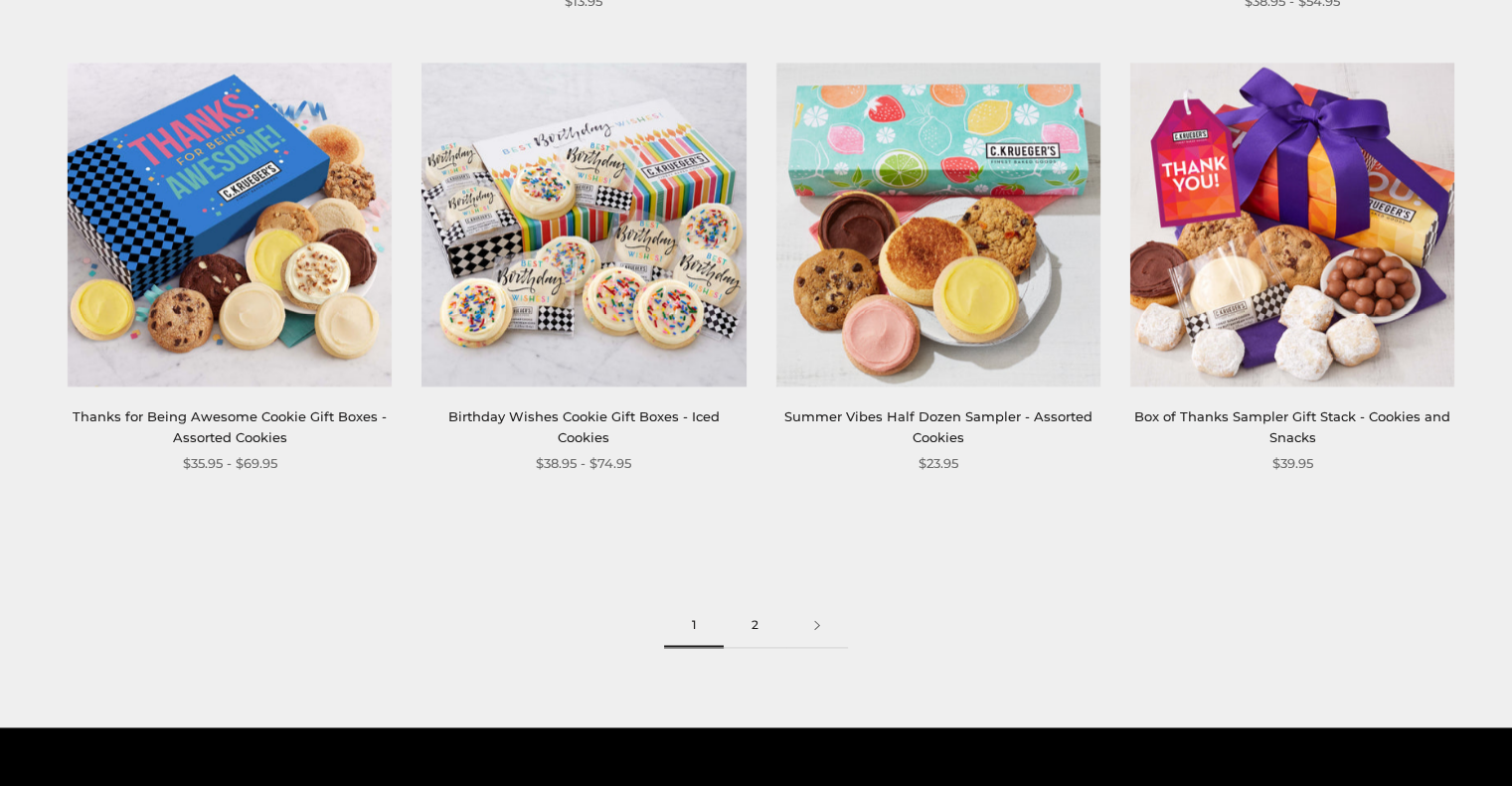 click on "2" at bounding box center (755, 625) 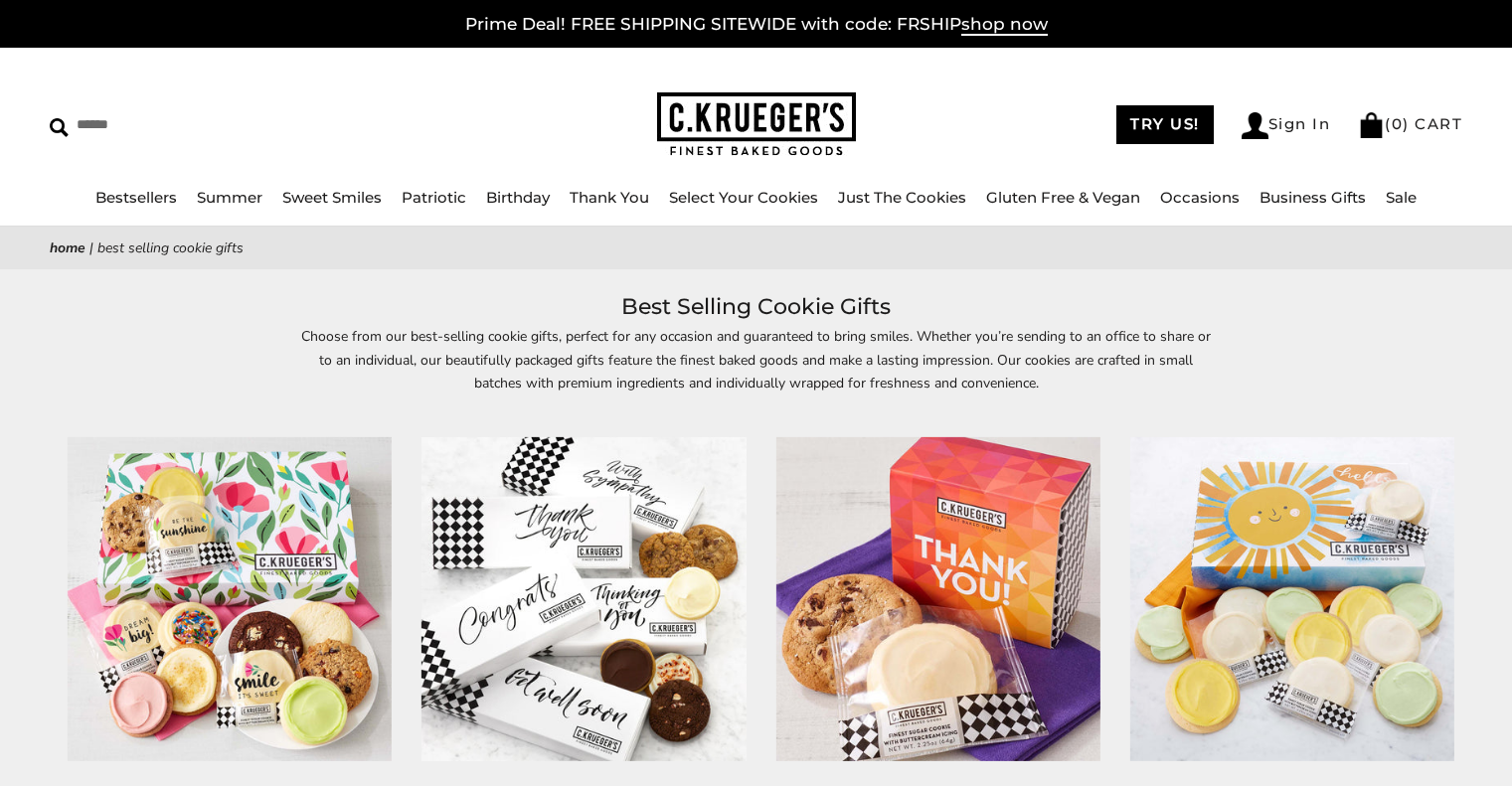 scroll, scrollTop: 0, scrollLeft: 0, axis: both 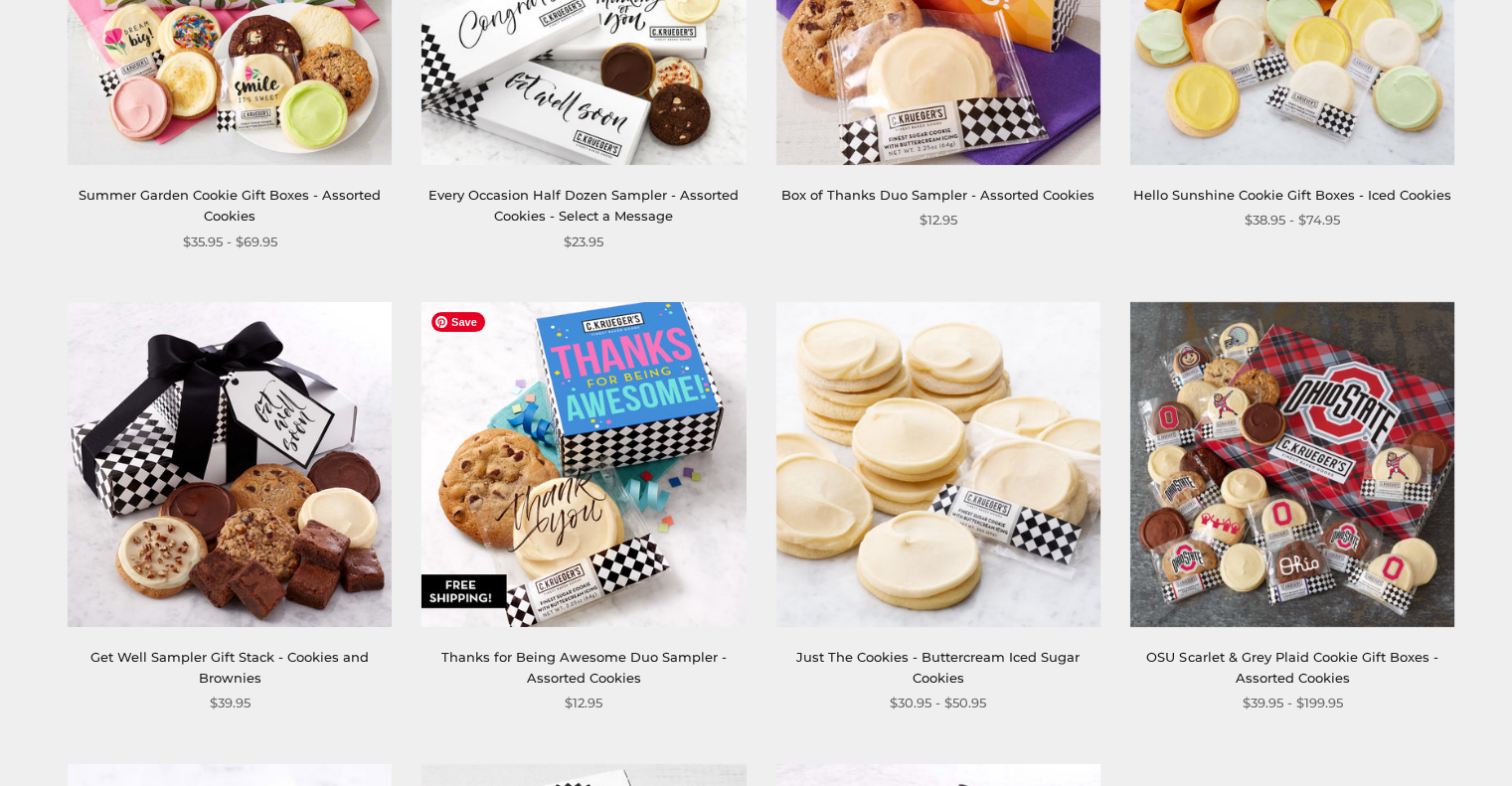 click at bounding box center [584, 464] 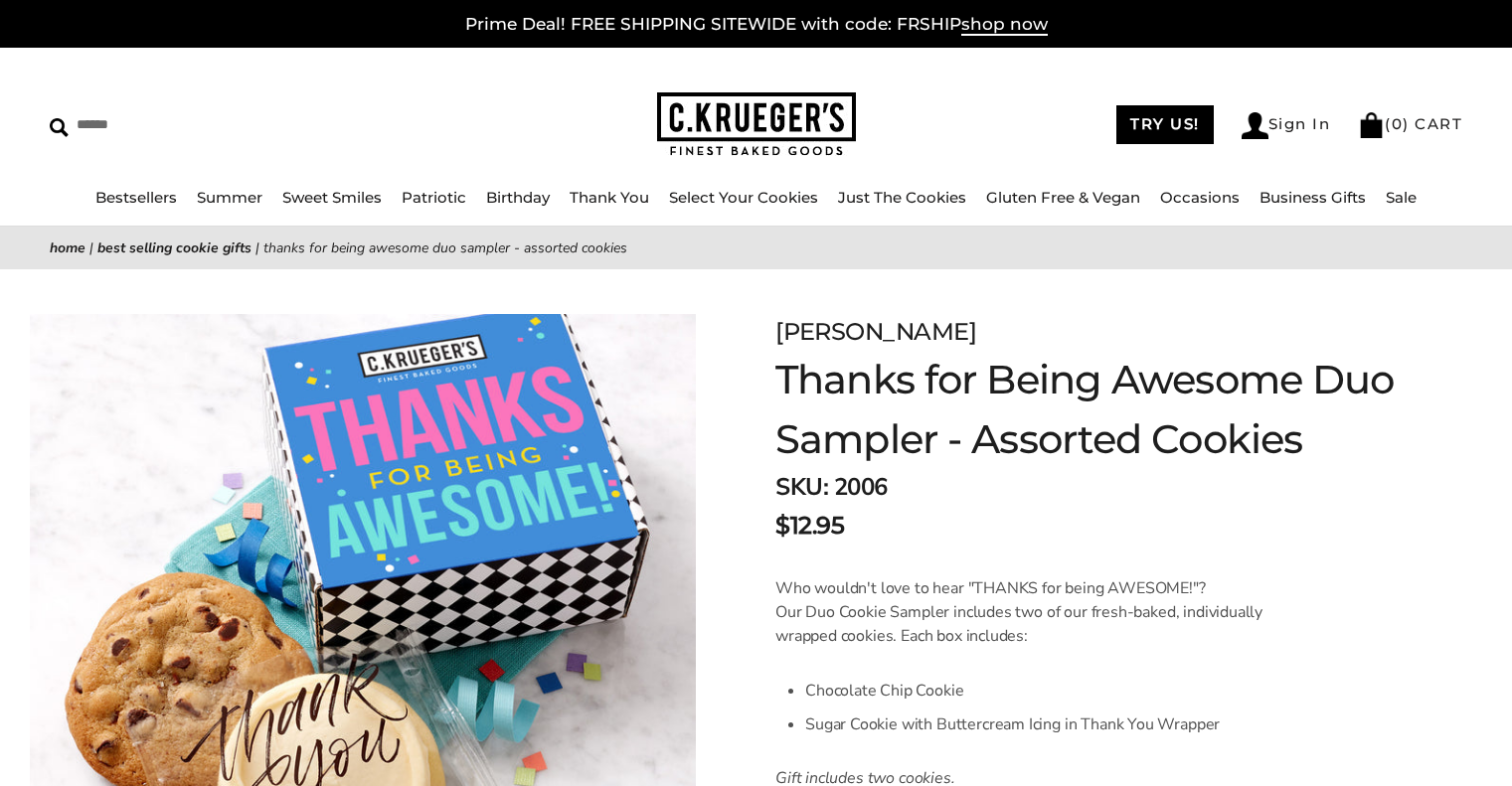 scroll, scrollTop: 0, scrollLeft: 0, axis: both 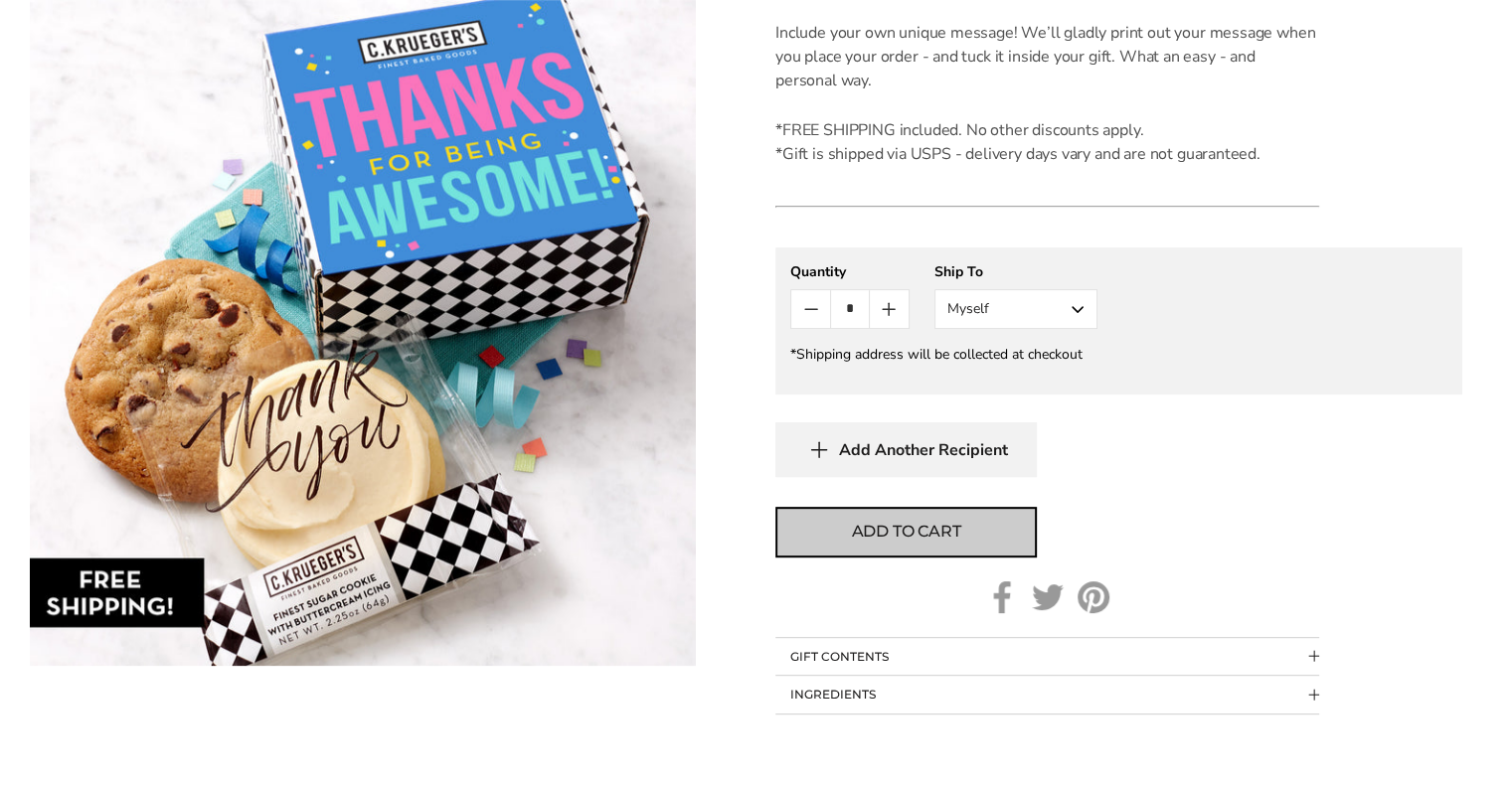 click on "Add to cart" at bounding box center (907, 532) 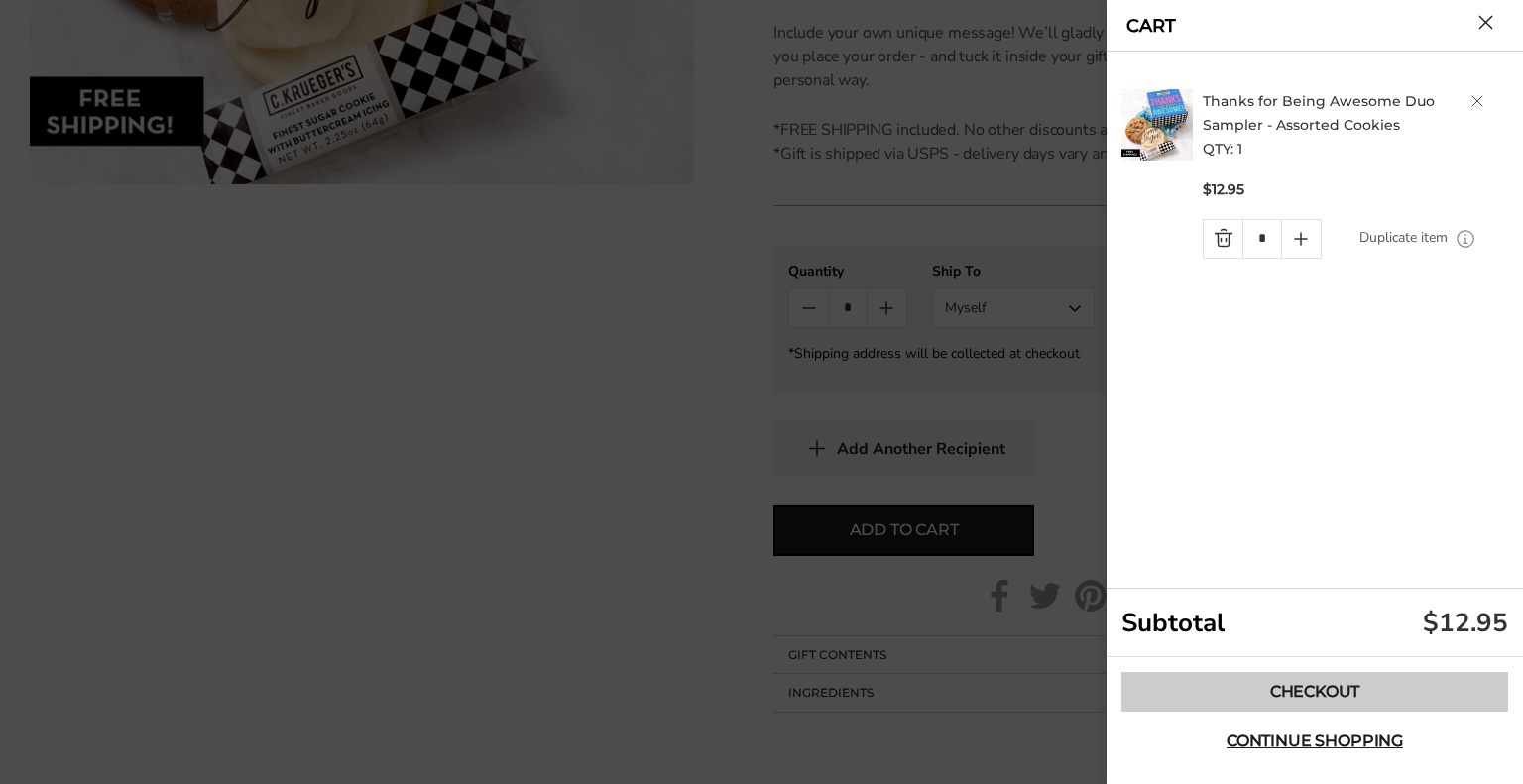 click on "Checkout" at bounding box center [1315, 692] 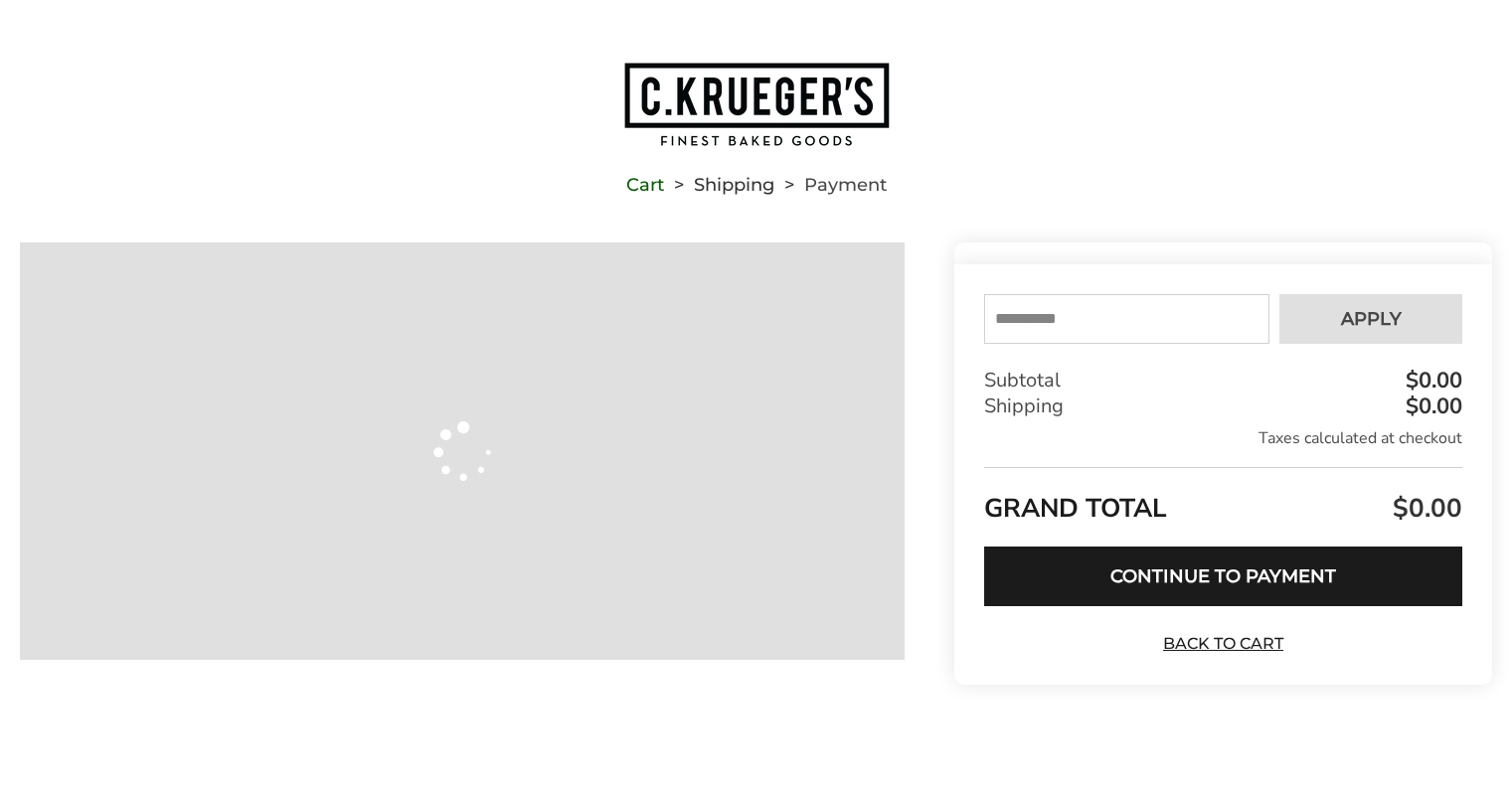 scroll, scrollTop: 0, scrollLeft: 0, axis: both 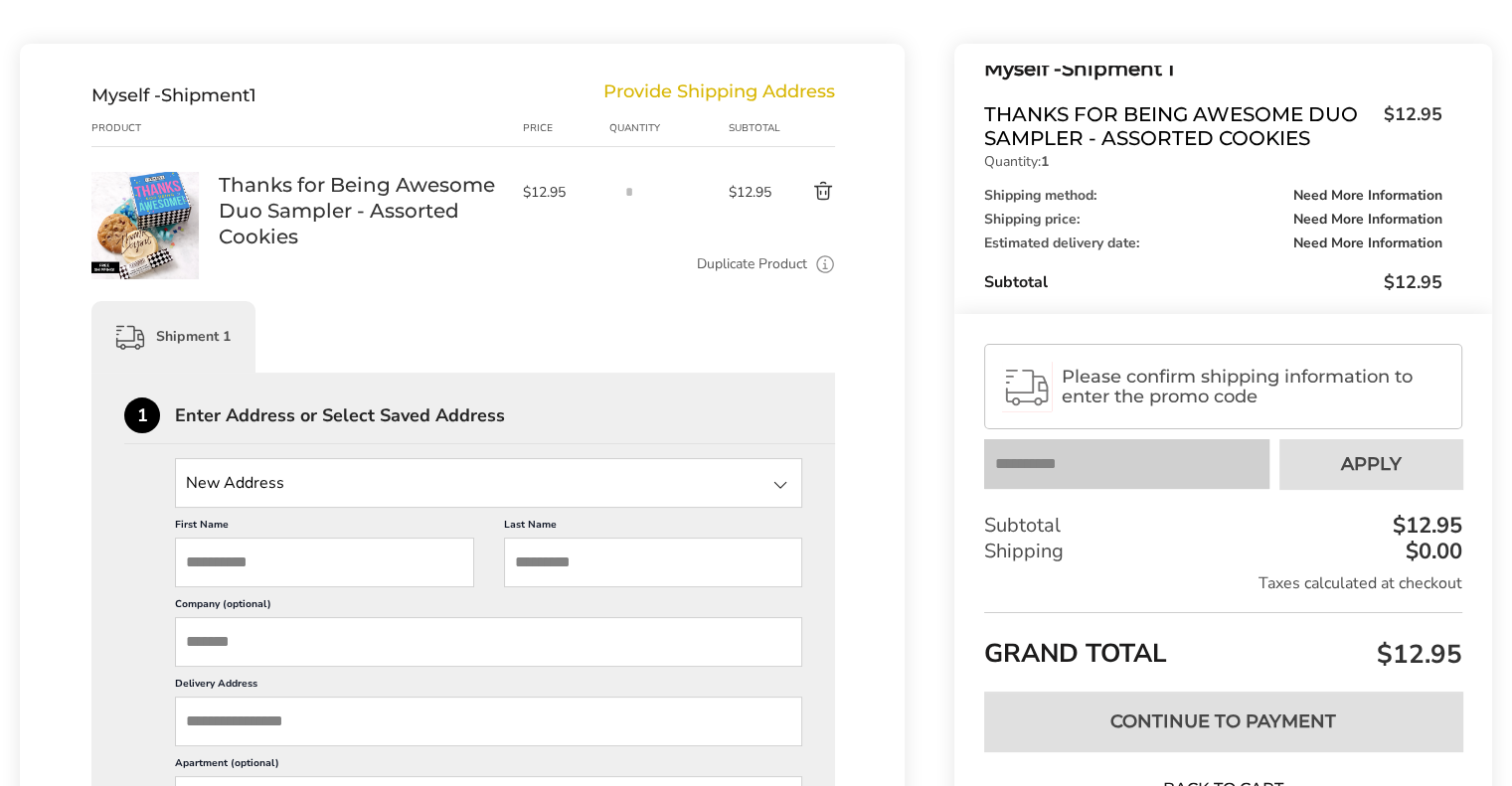 click at bounding box center (488, 483) 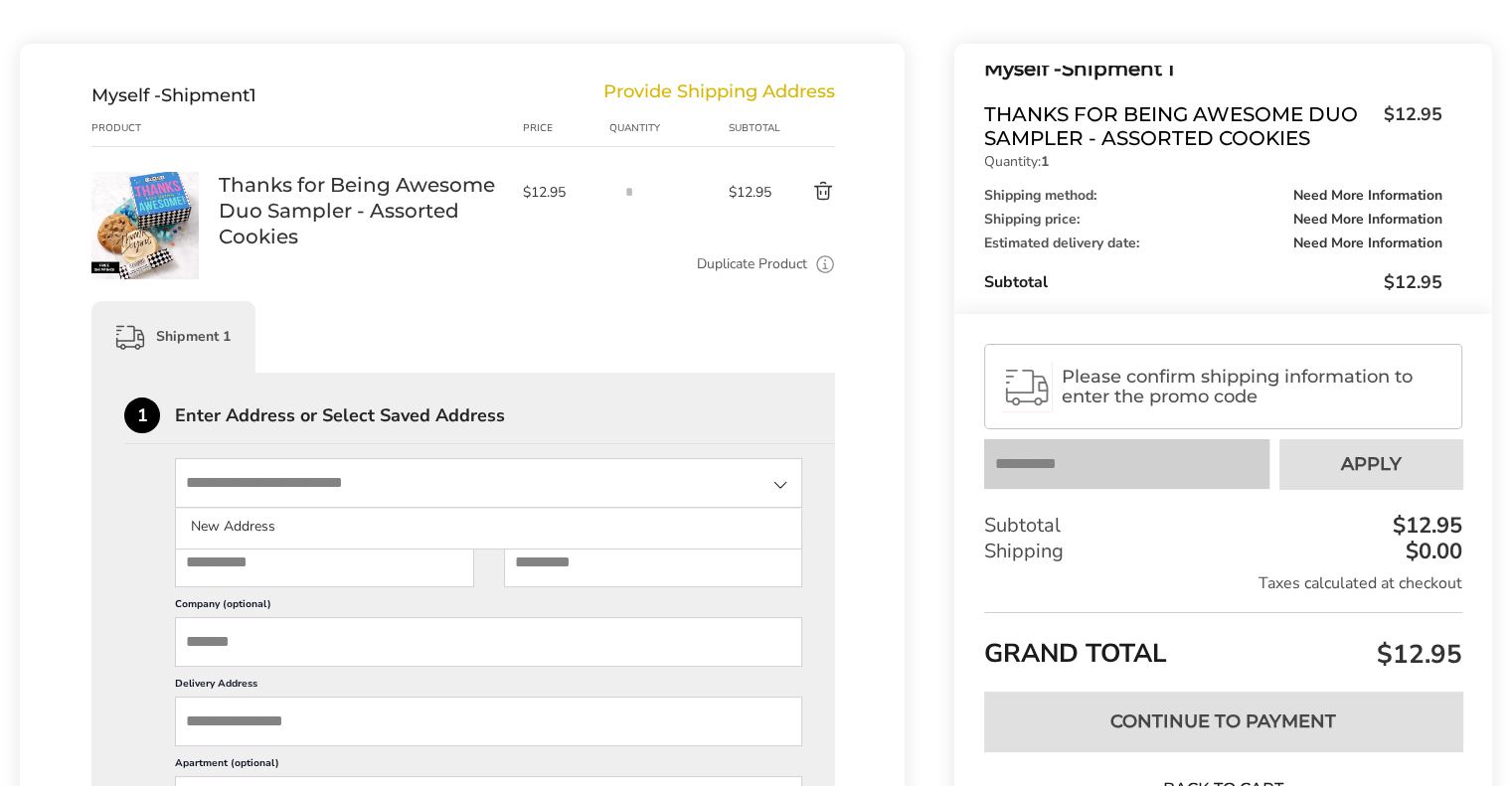 type on "**********" 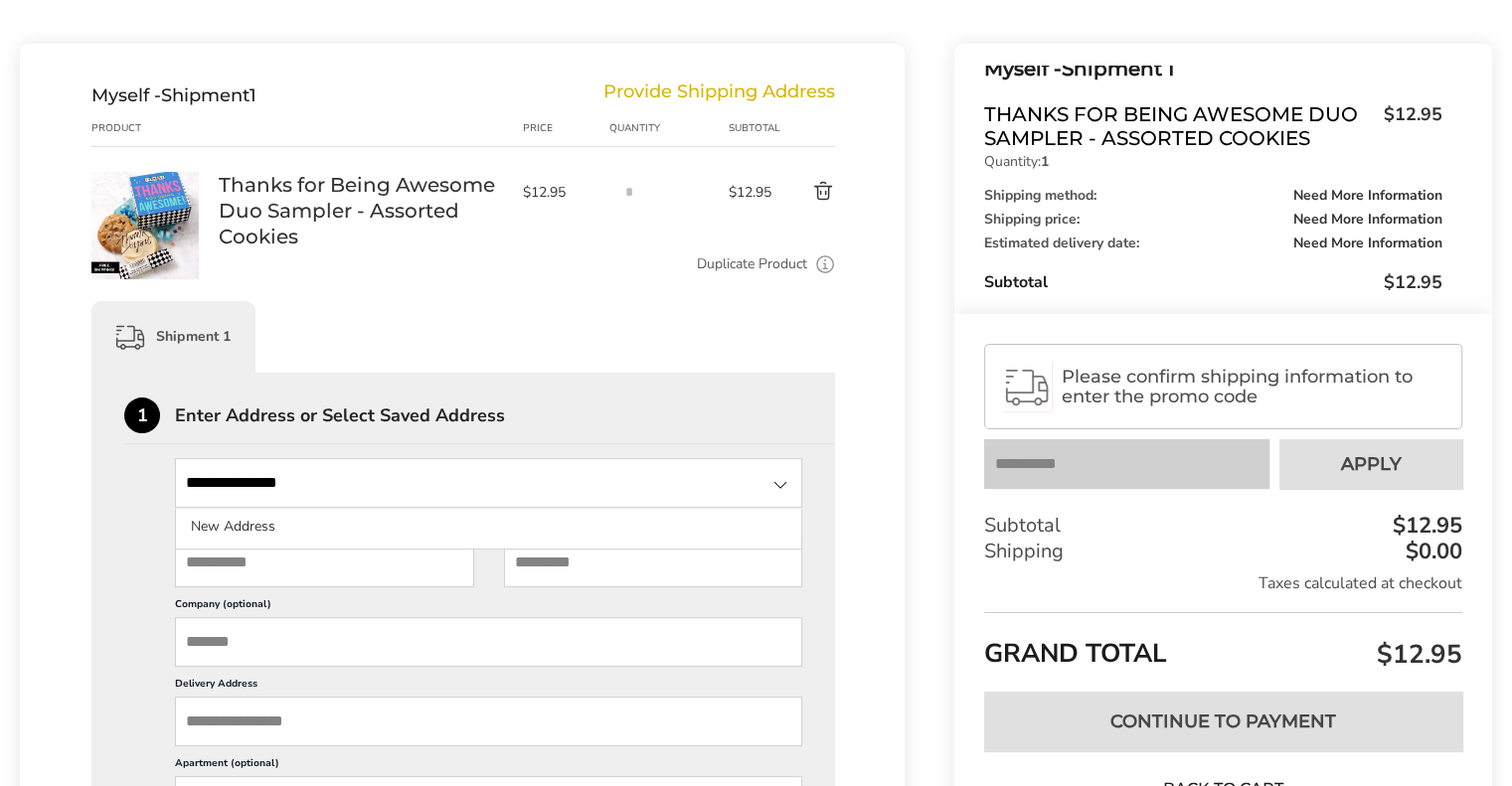 type on "****" 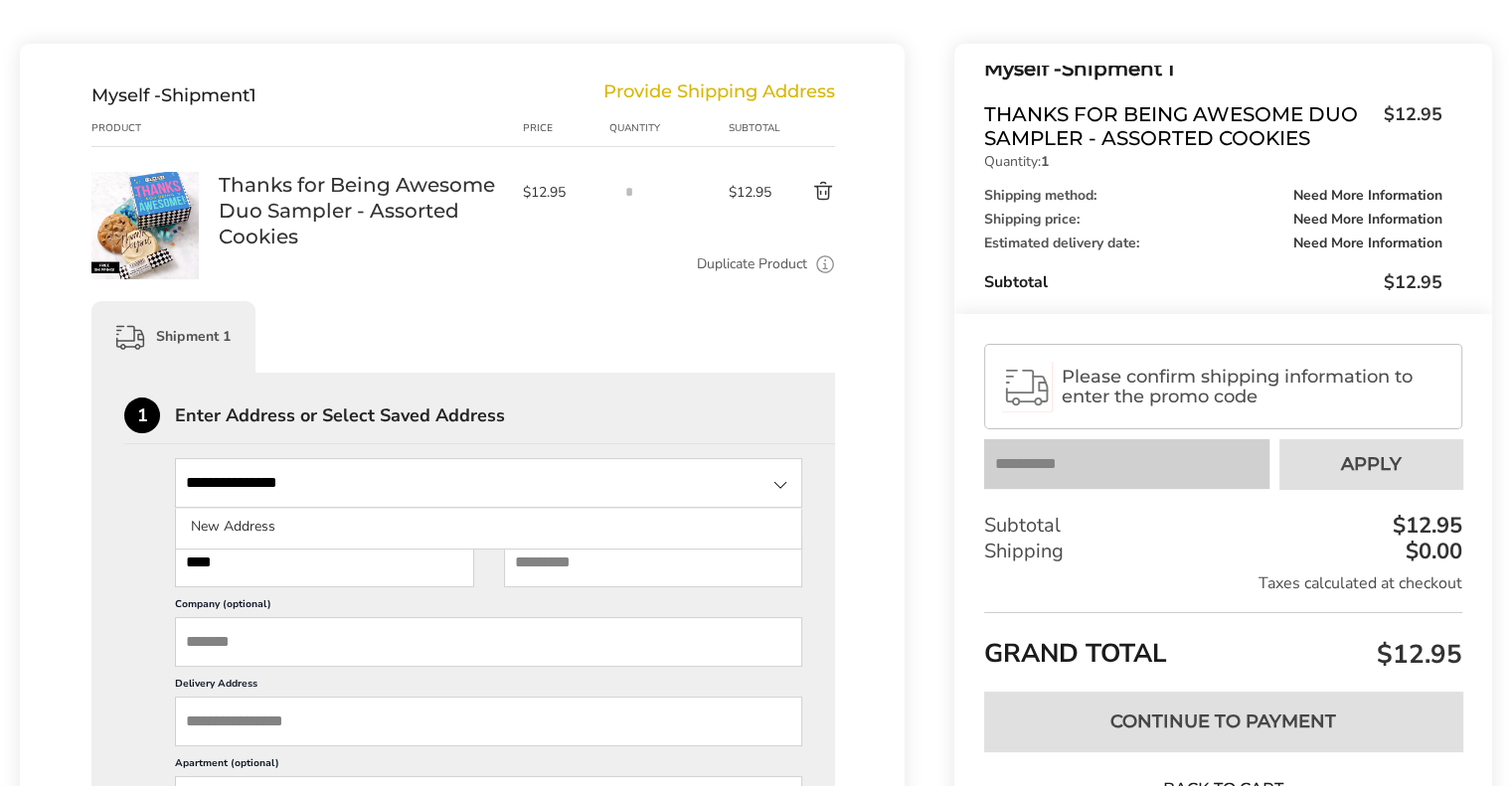 type on "*******" 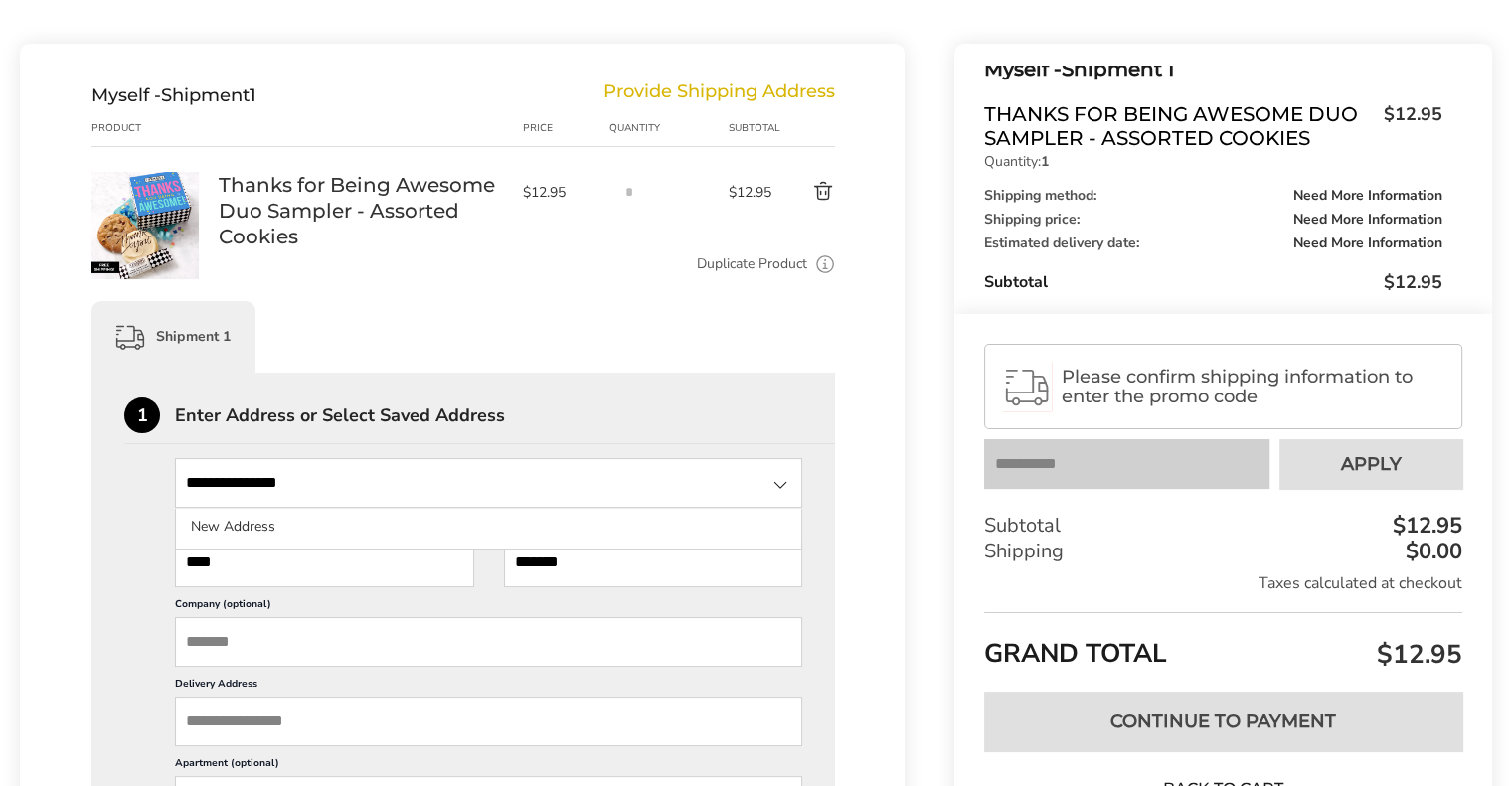 type on "**********" 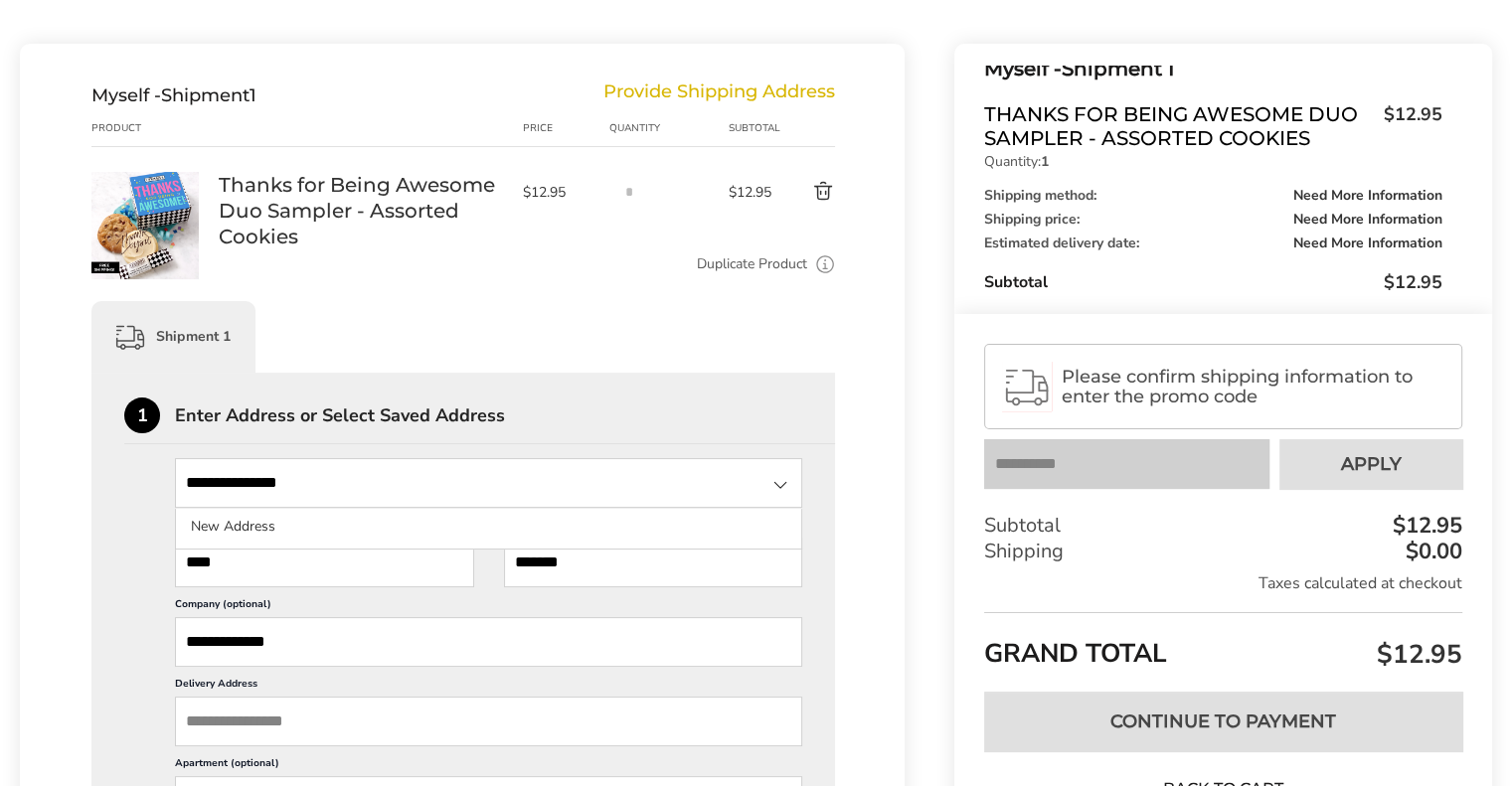 type on "*****" 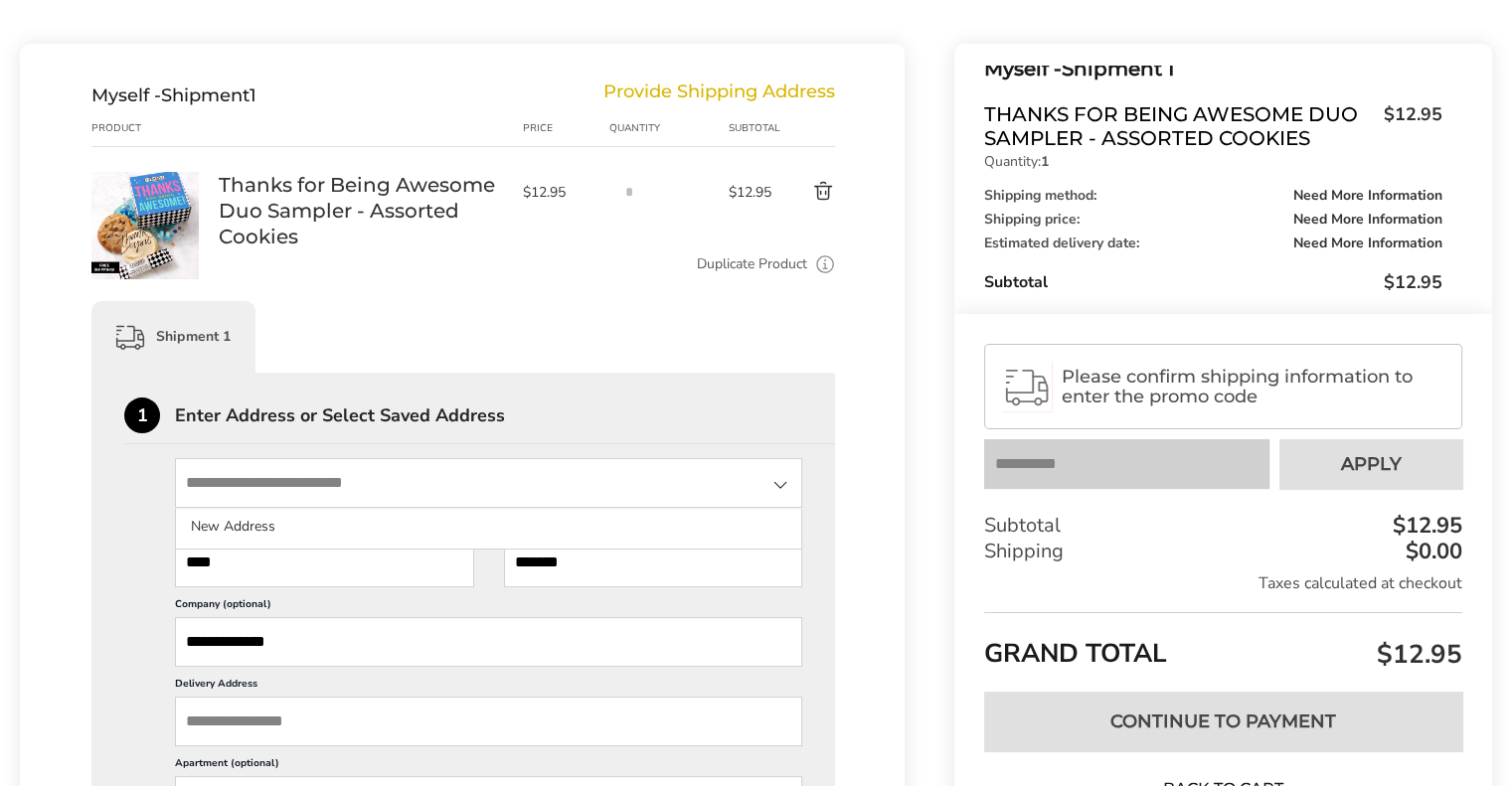 scroll, scrollTop: 0, scrollLeft: 0, axis: both 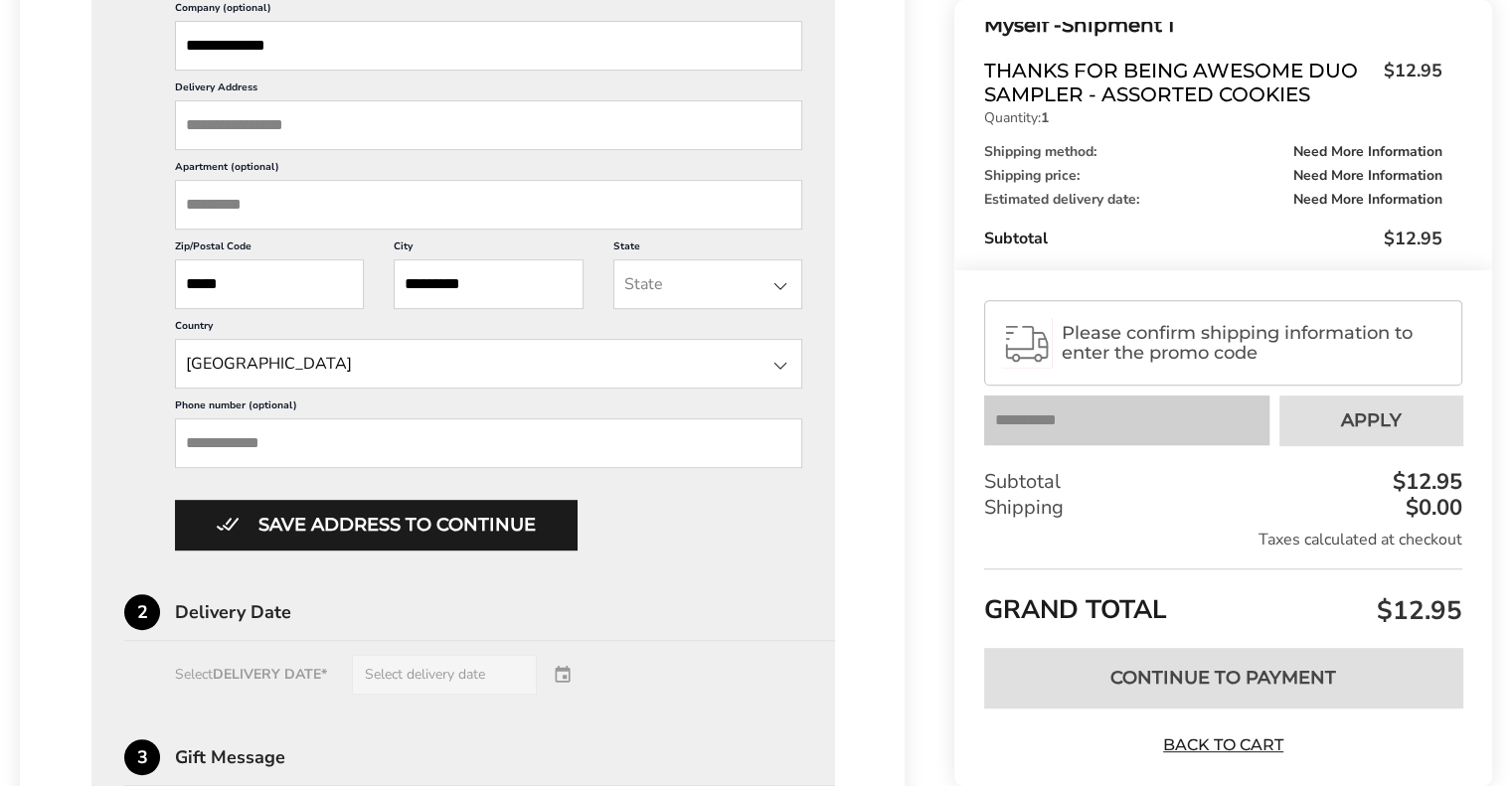 click on "Select  DELIVERY DATE*  Select delivery date" at bounding box center [463, 675] 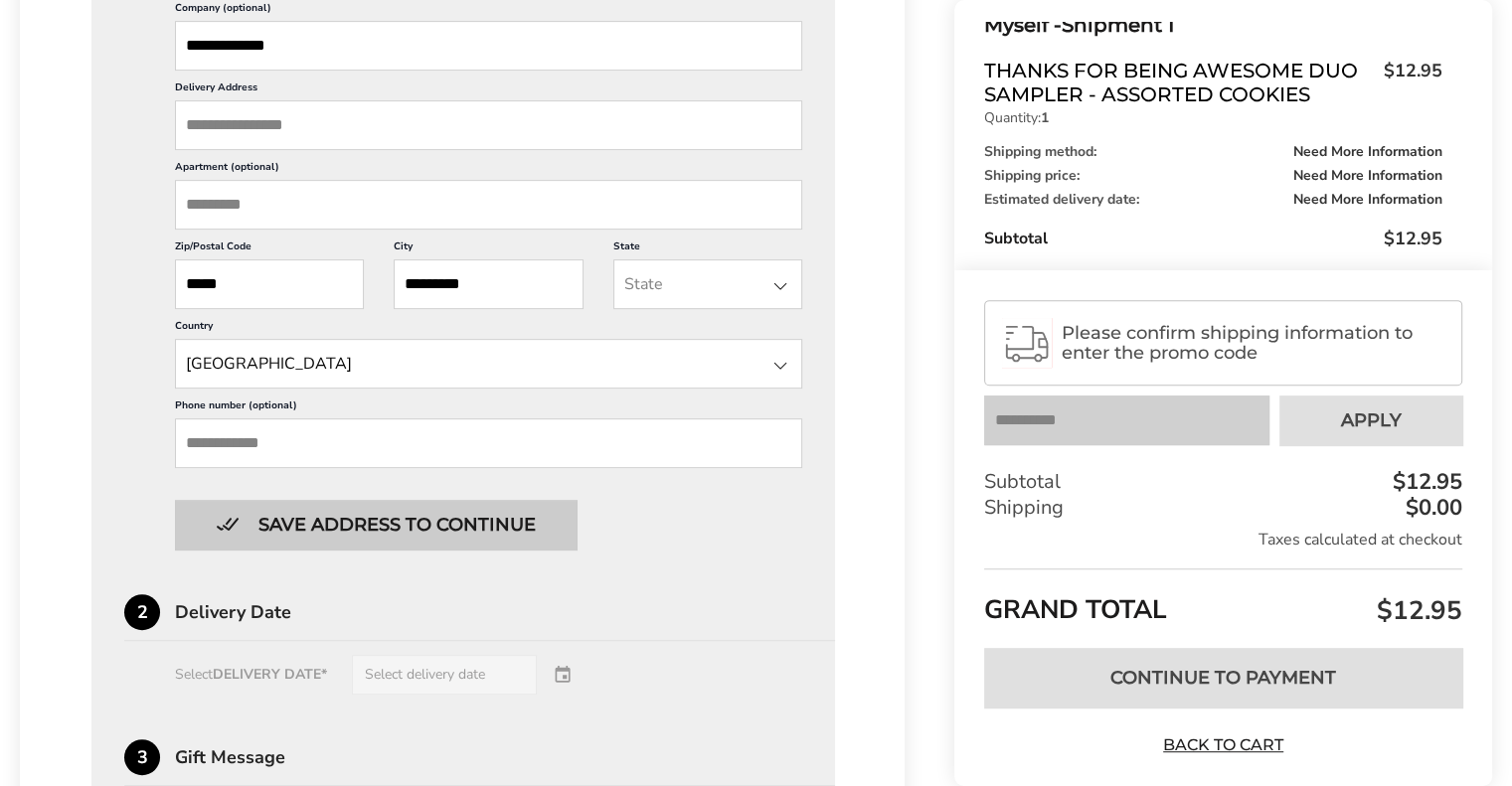 click on "Save address to continue" at bounding box center [376, 525] 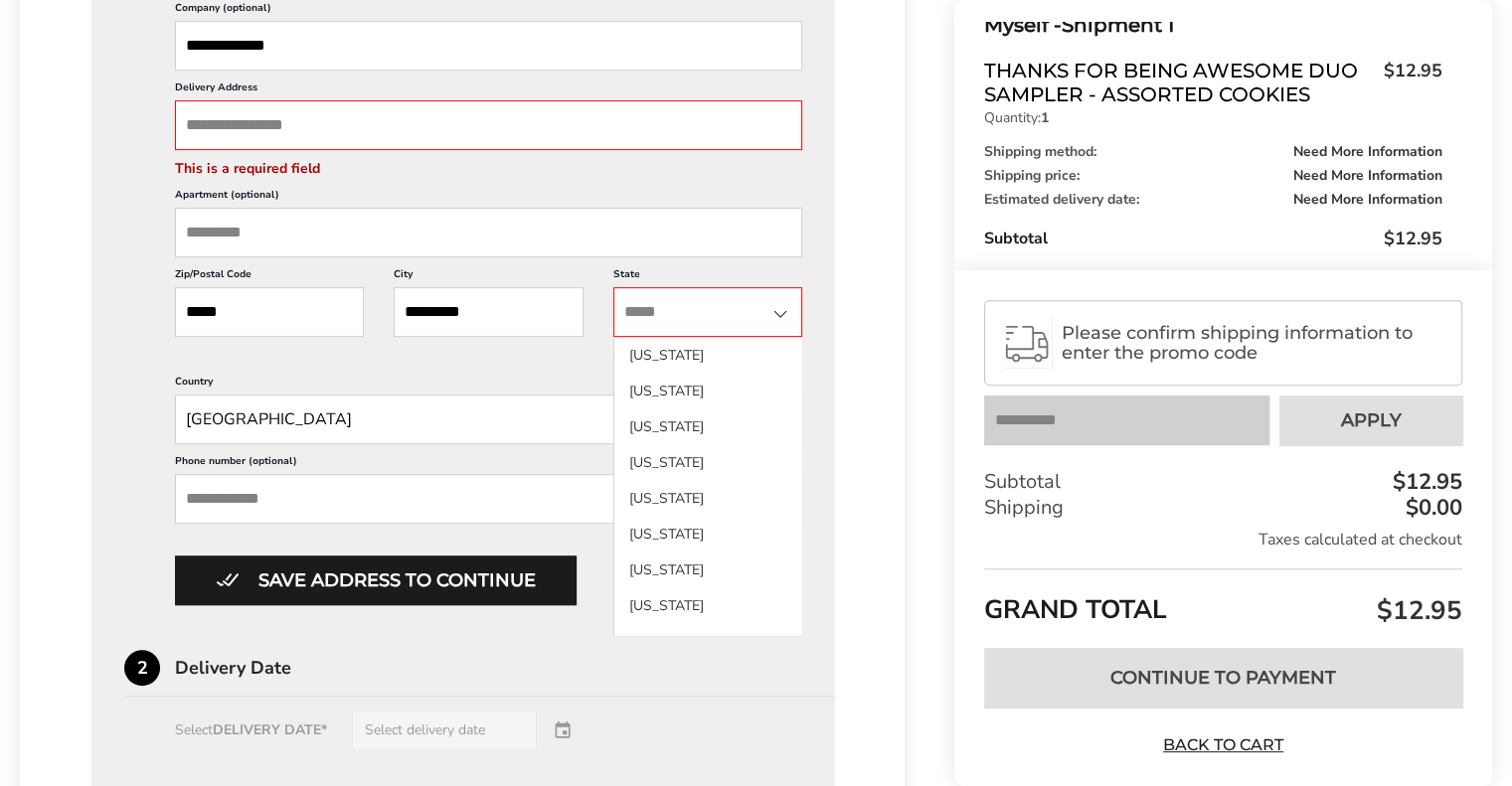 click at bounding box center (708, 312) 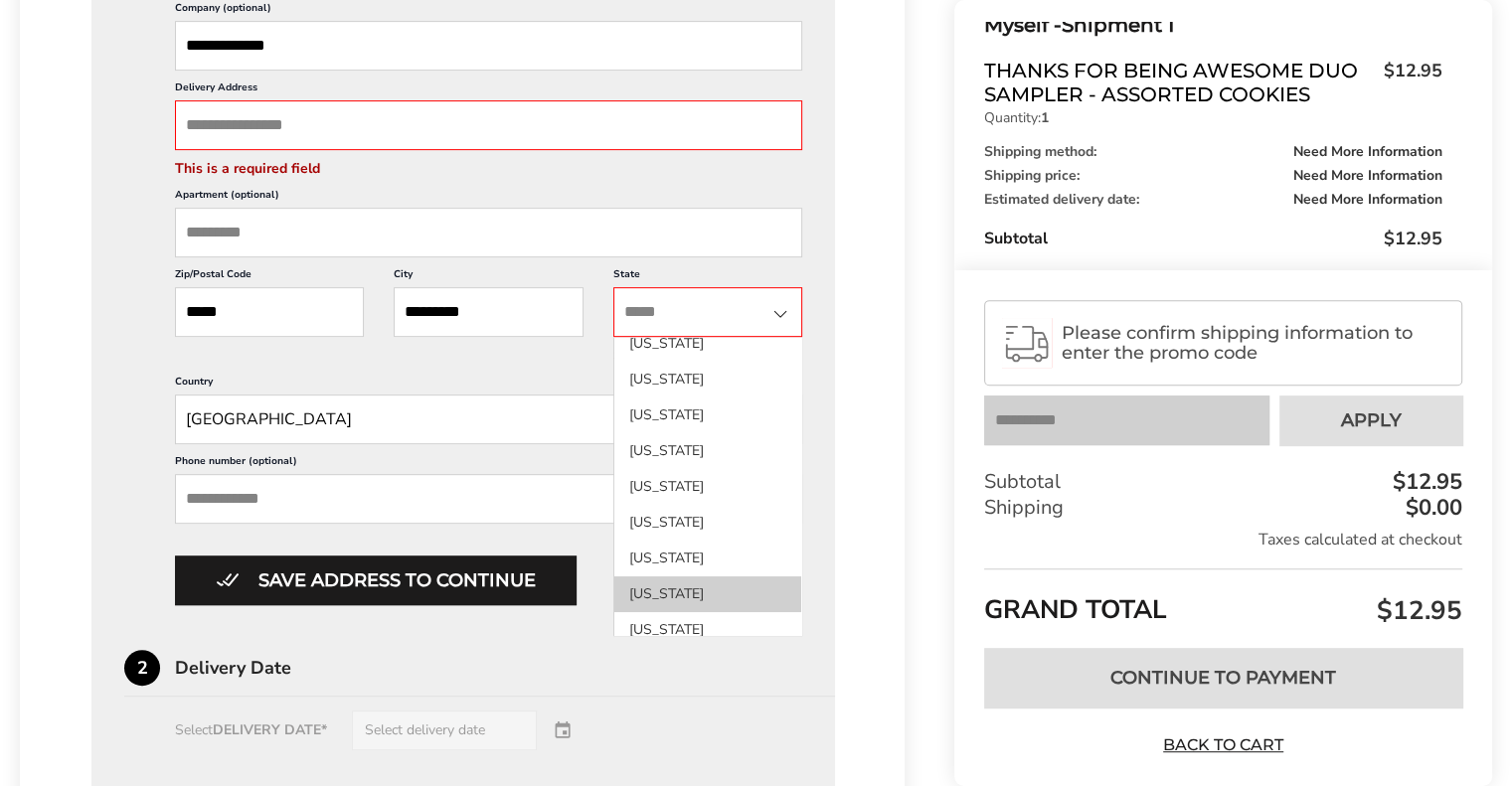 scroll, scrollTop: 397, scrollLeft: 0, axis: vertical 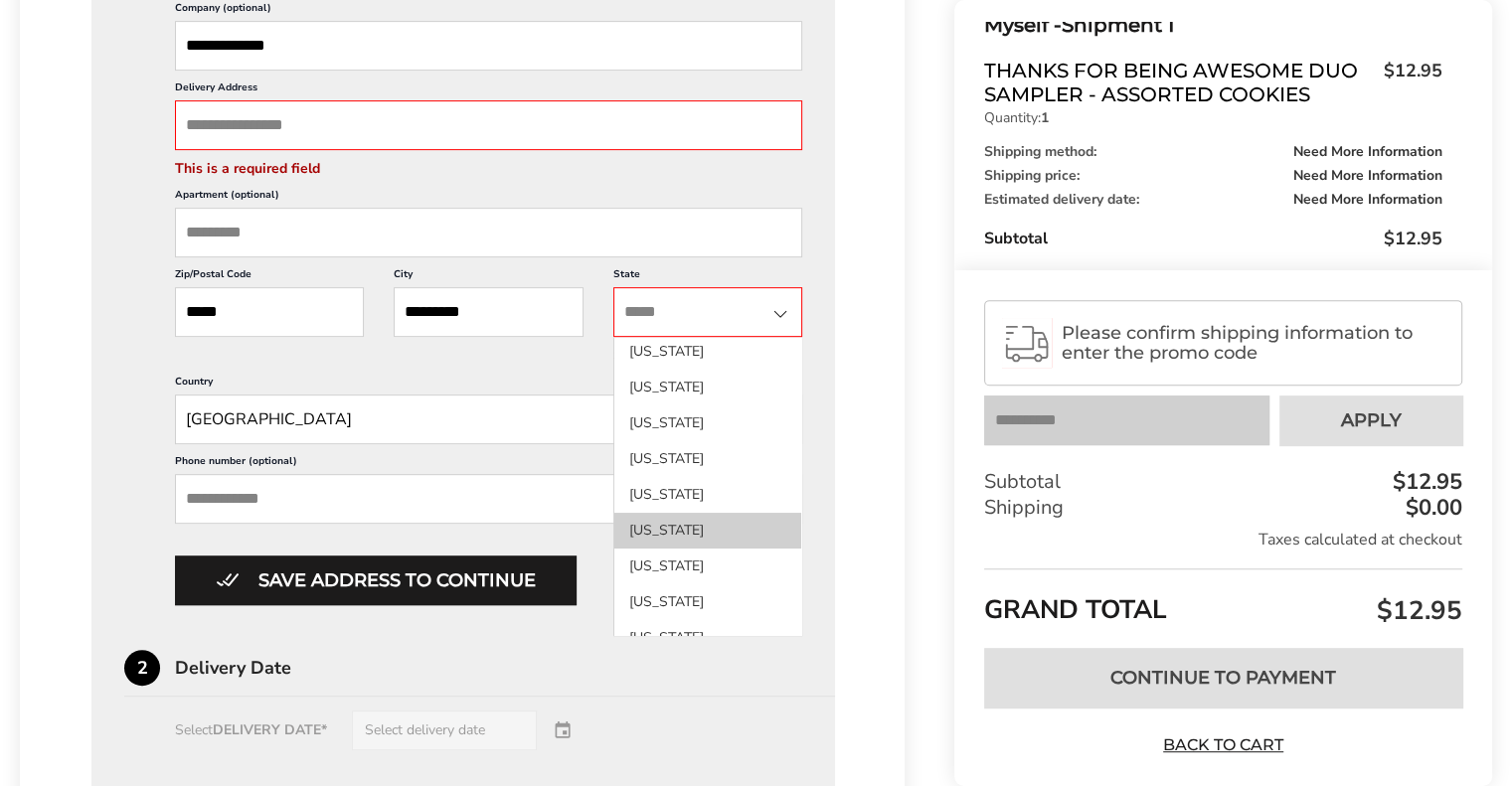 click on "Indiana" 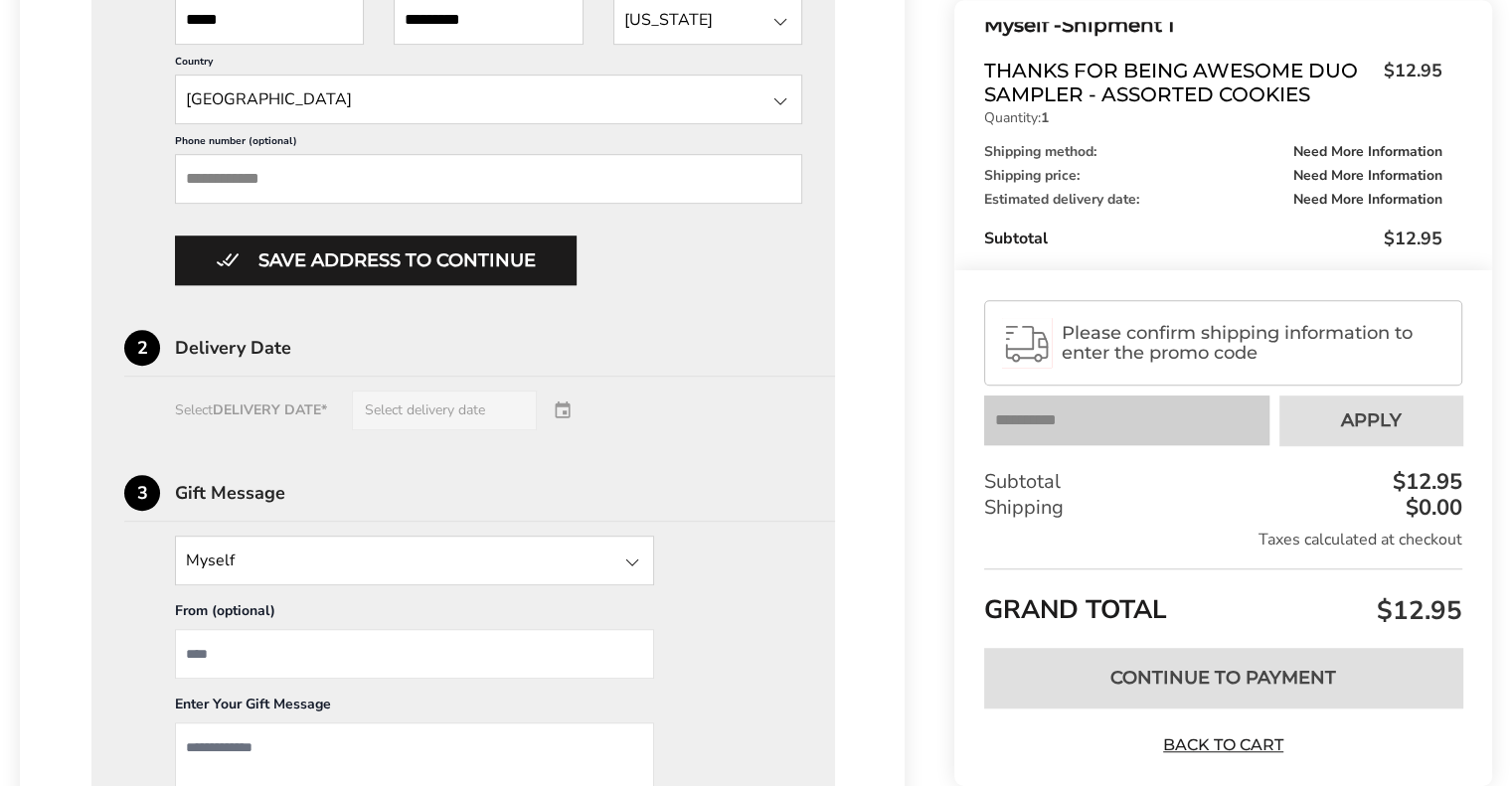 scroll, scrollTop: 1093, scrollLeft: 0, axis: vertical 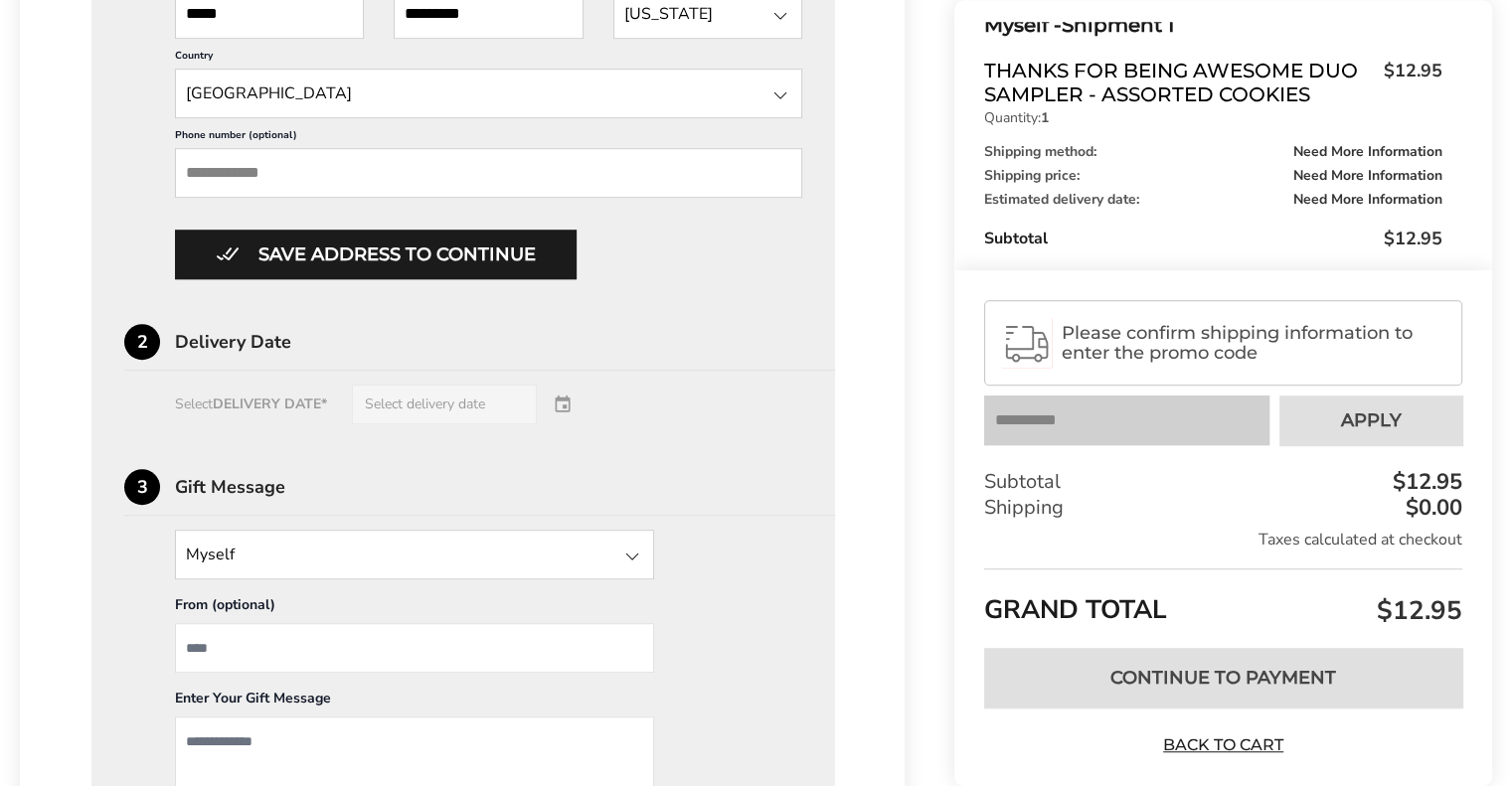 click on "Select  DELIVERY DATE*  Select delivery date" at bounding box center [463, 404] 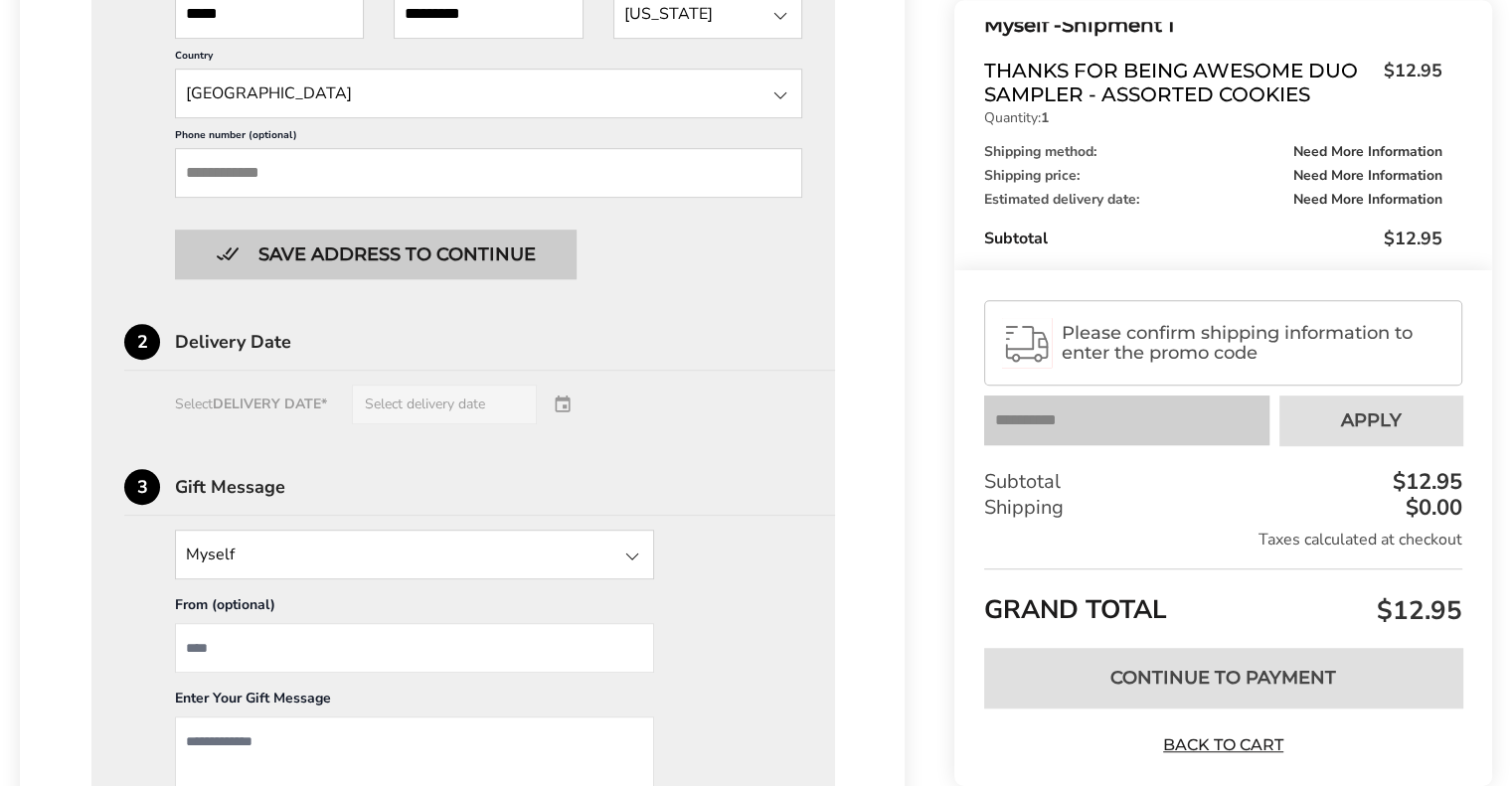 click on "Save address to continue" at bounding box center (376, 254) 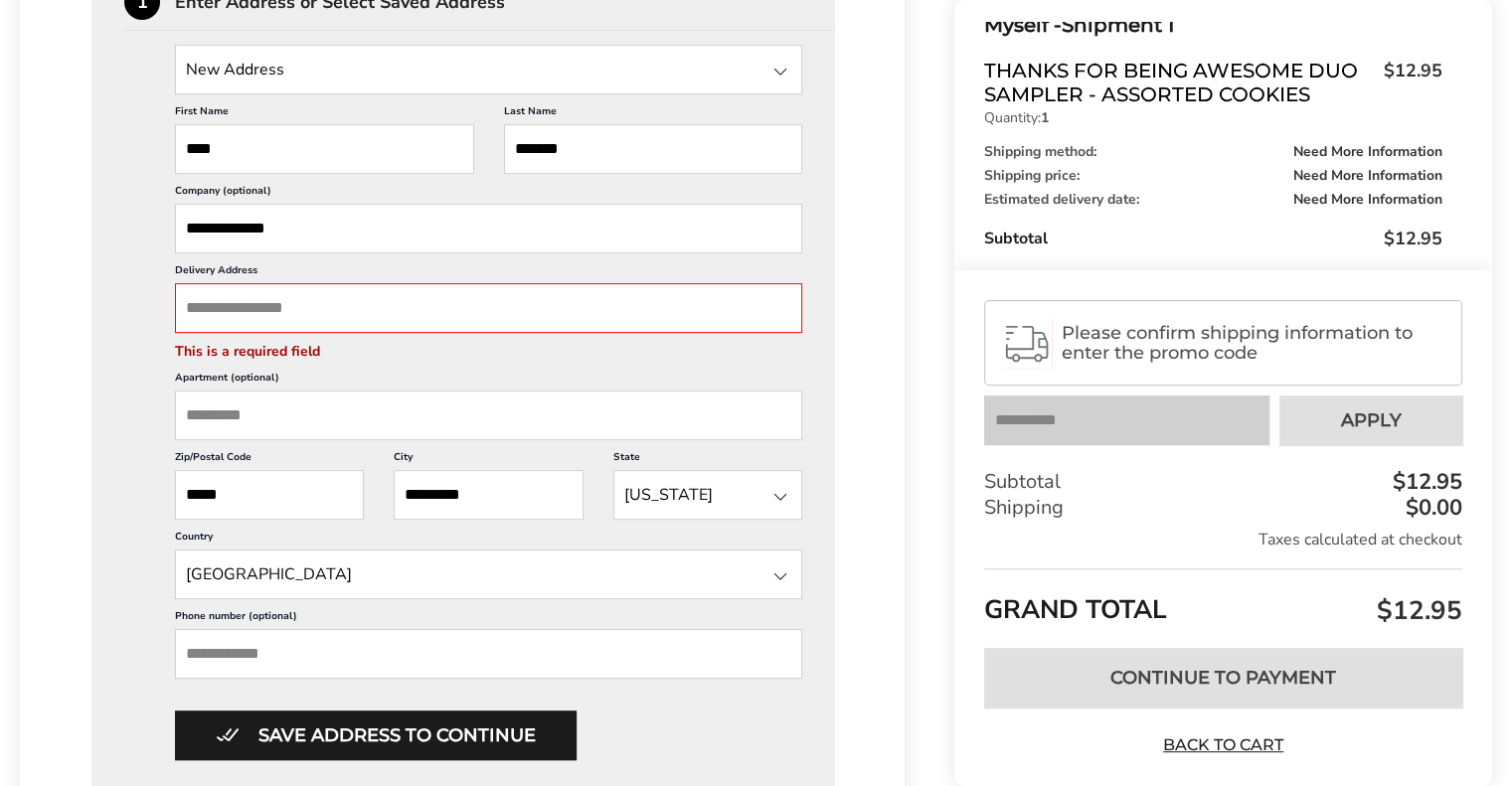 scroll, scrollTop: 596, scrollLeft: 0, axis: vertical 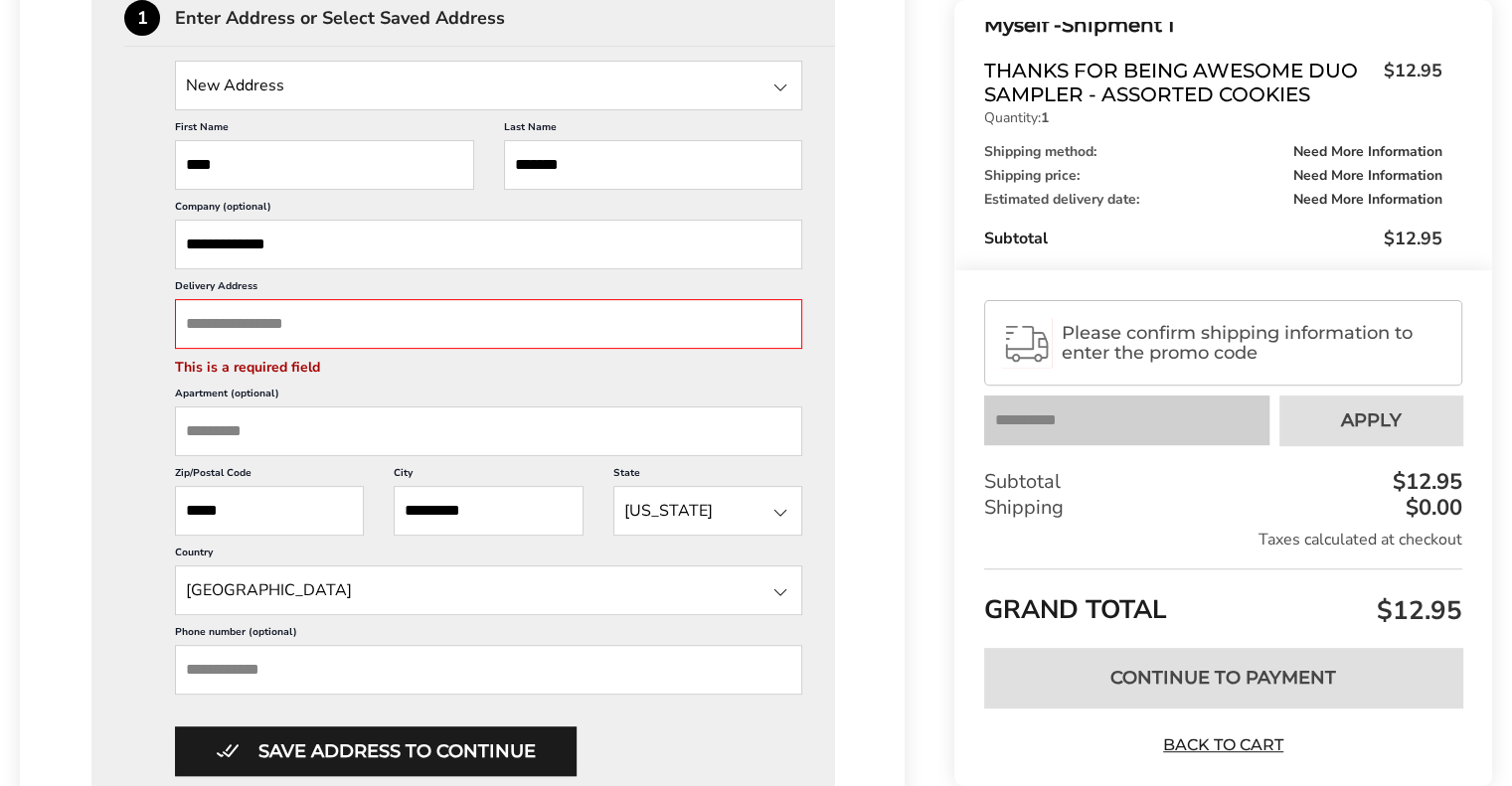 click on "Delivery Address" at bounding box center (488, 324) 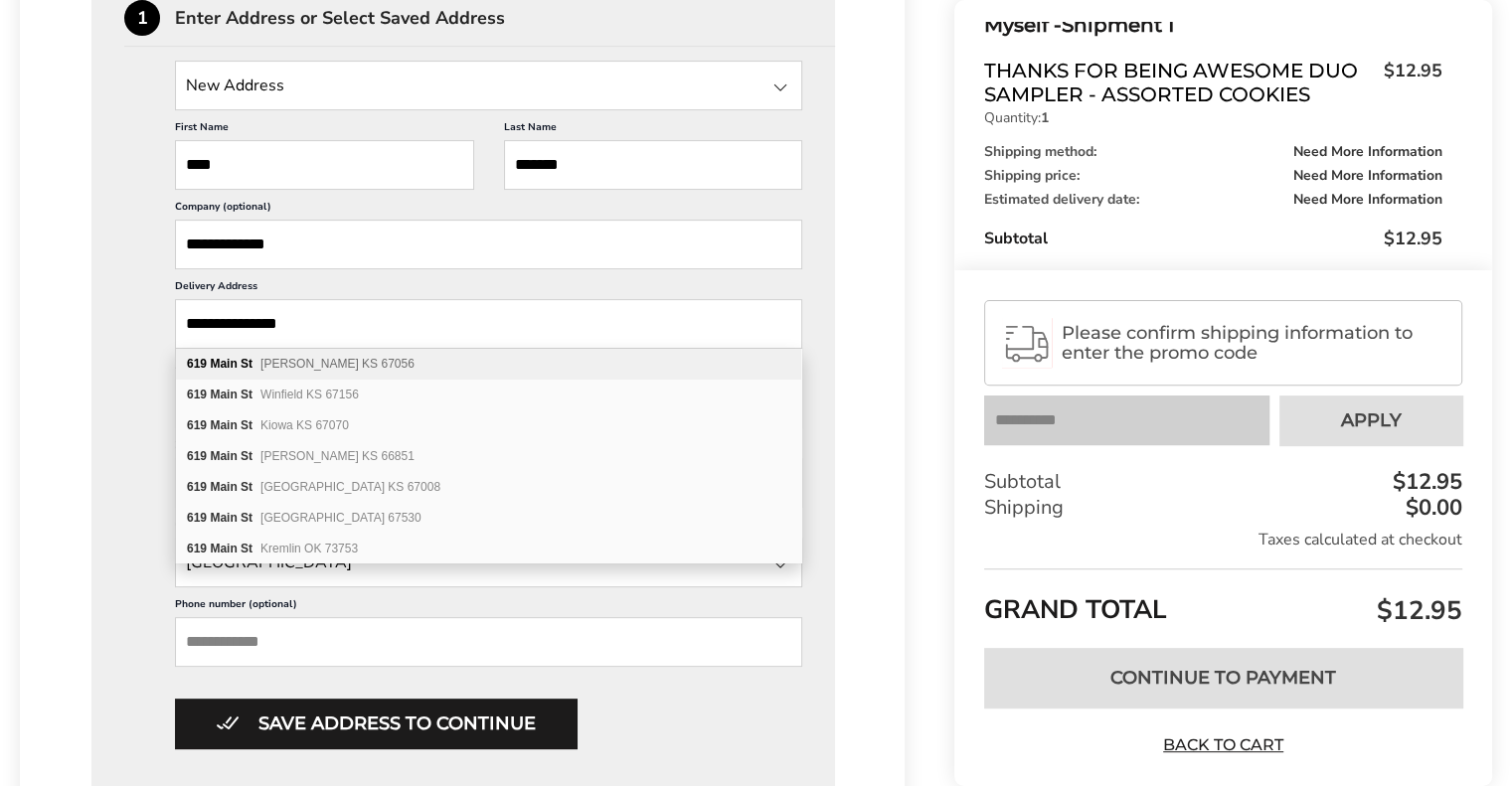 click on "**********" at bounding box center (488, 324) 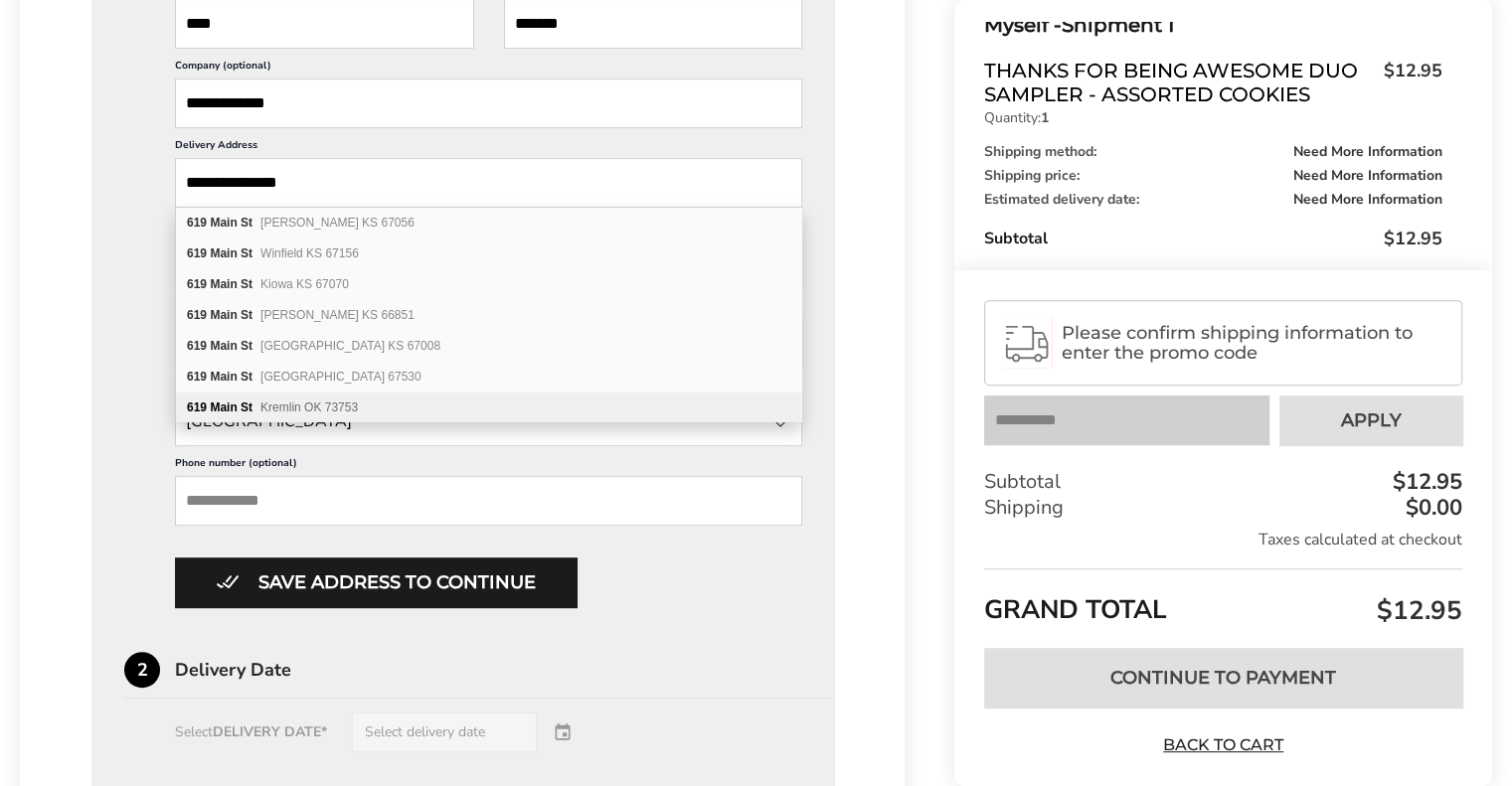 scroll, scrollTop: 894, scrollLeft: 0, axis: vertical 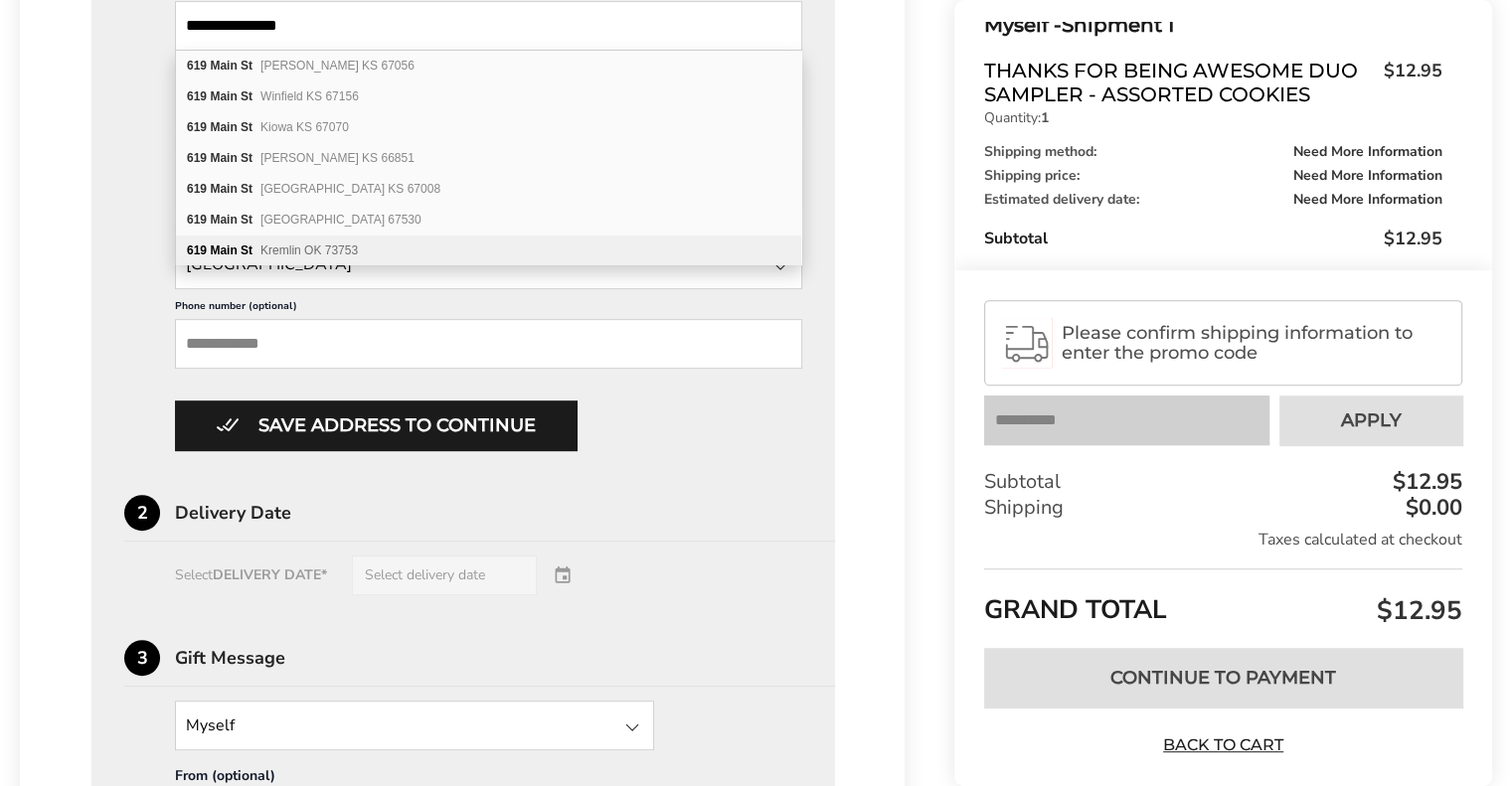 type on "**********" 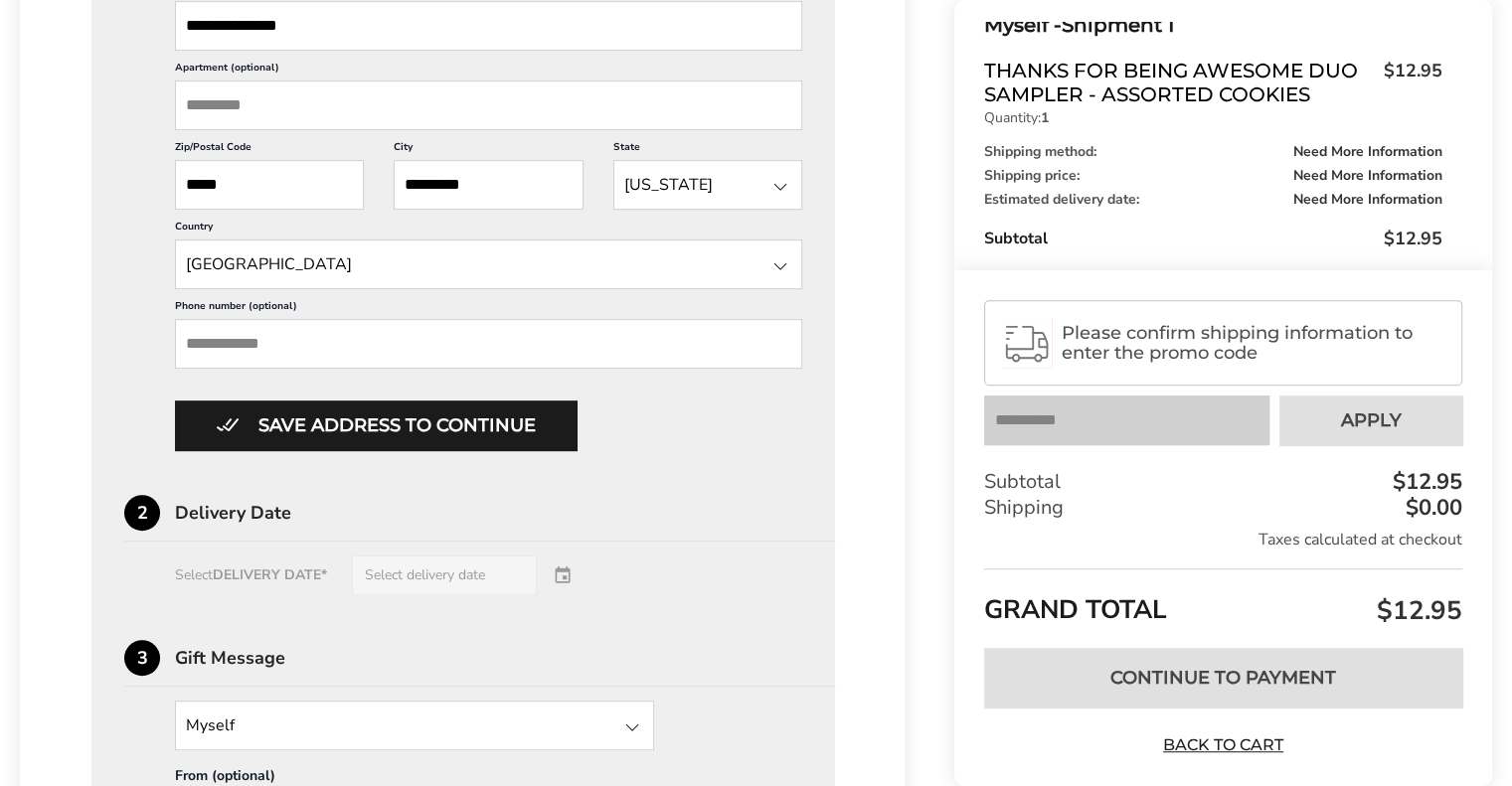 click on "**********" at bounding box center [463, 362] 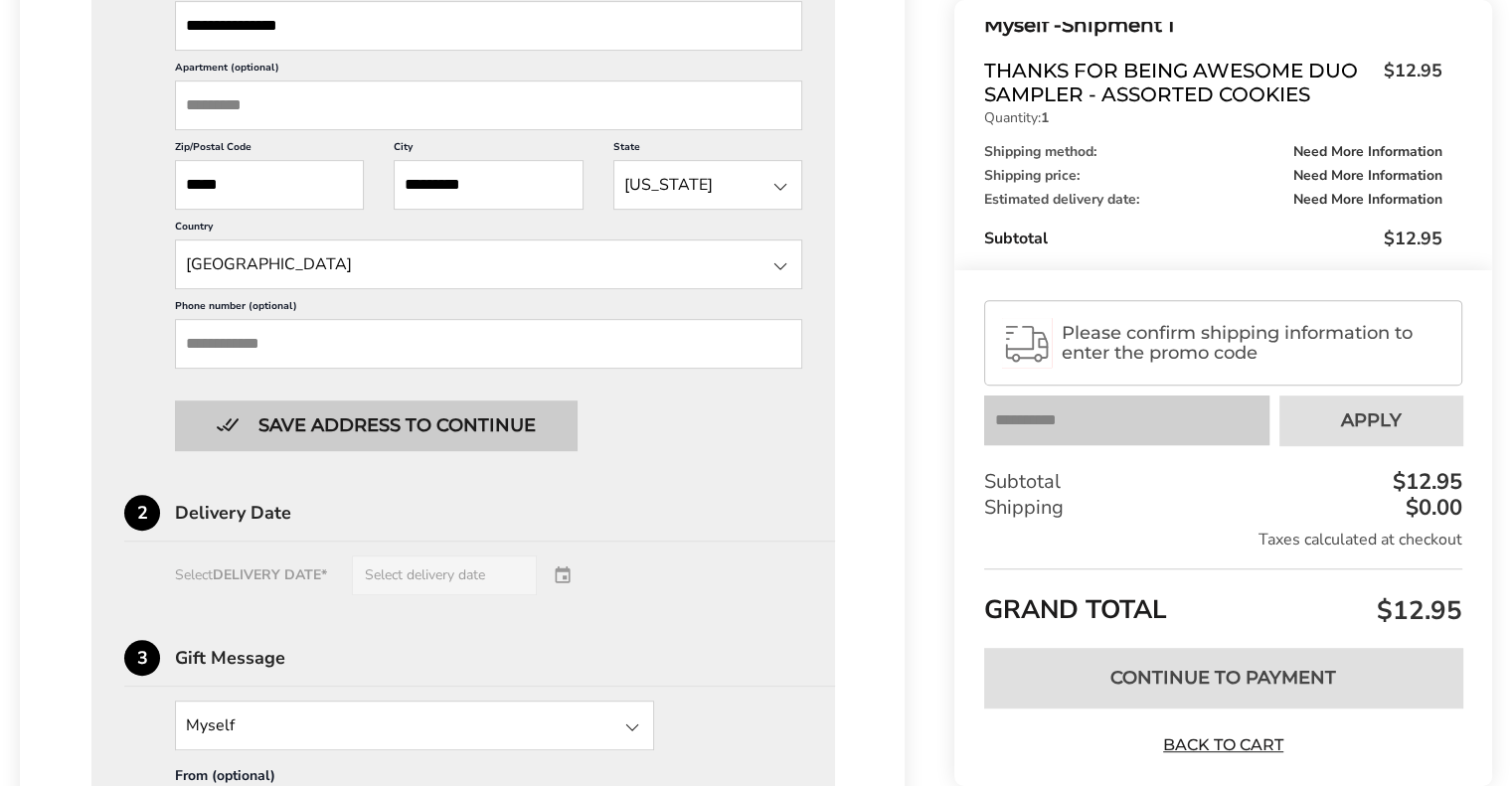 click on "Save address to continue" at bounding box center (376, 425) 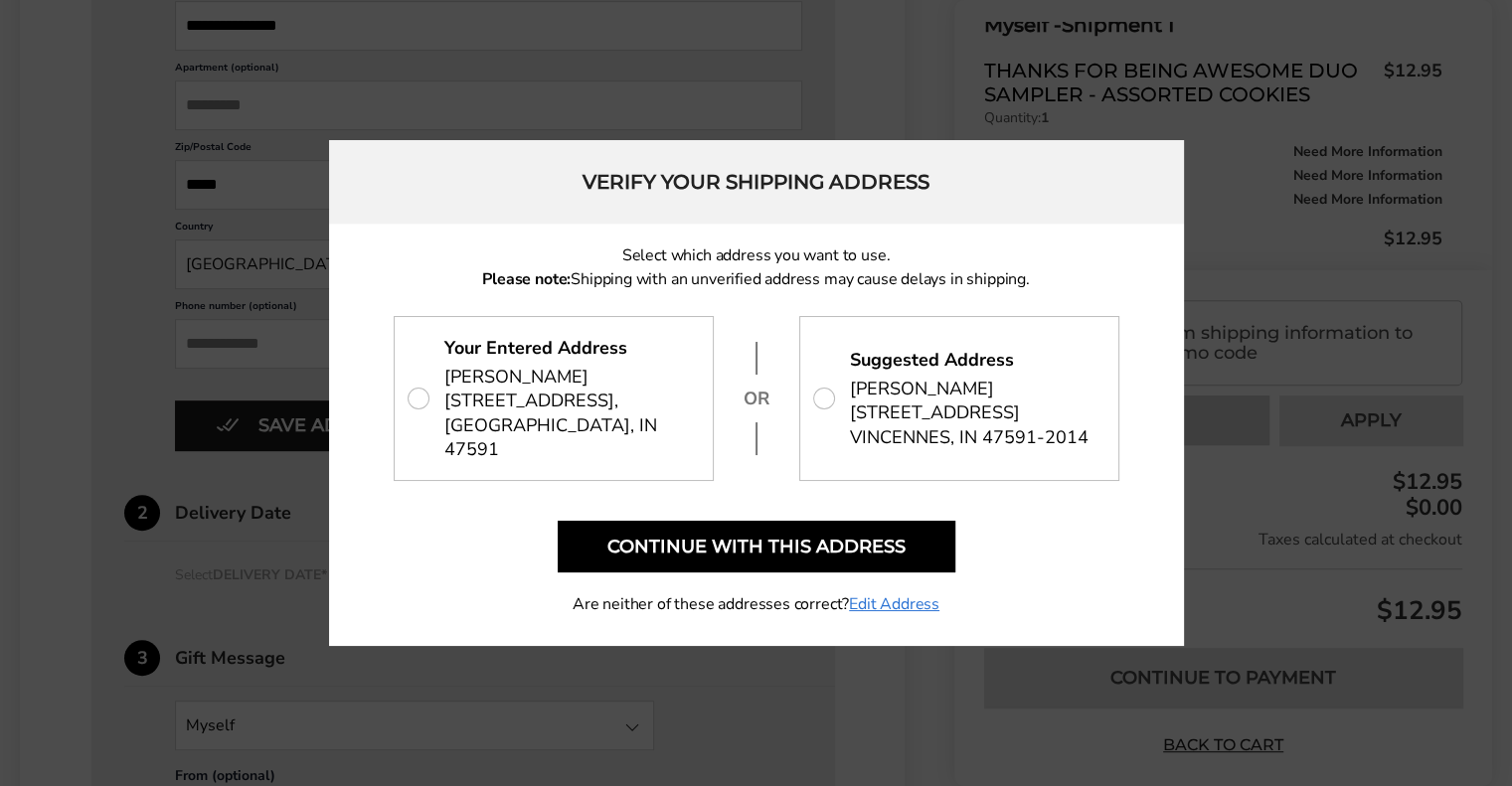 click on "619 MAIN ST,   VINCENNES, IN 47591-2014" at bounding box center [969, 424] 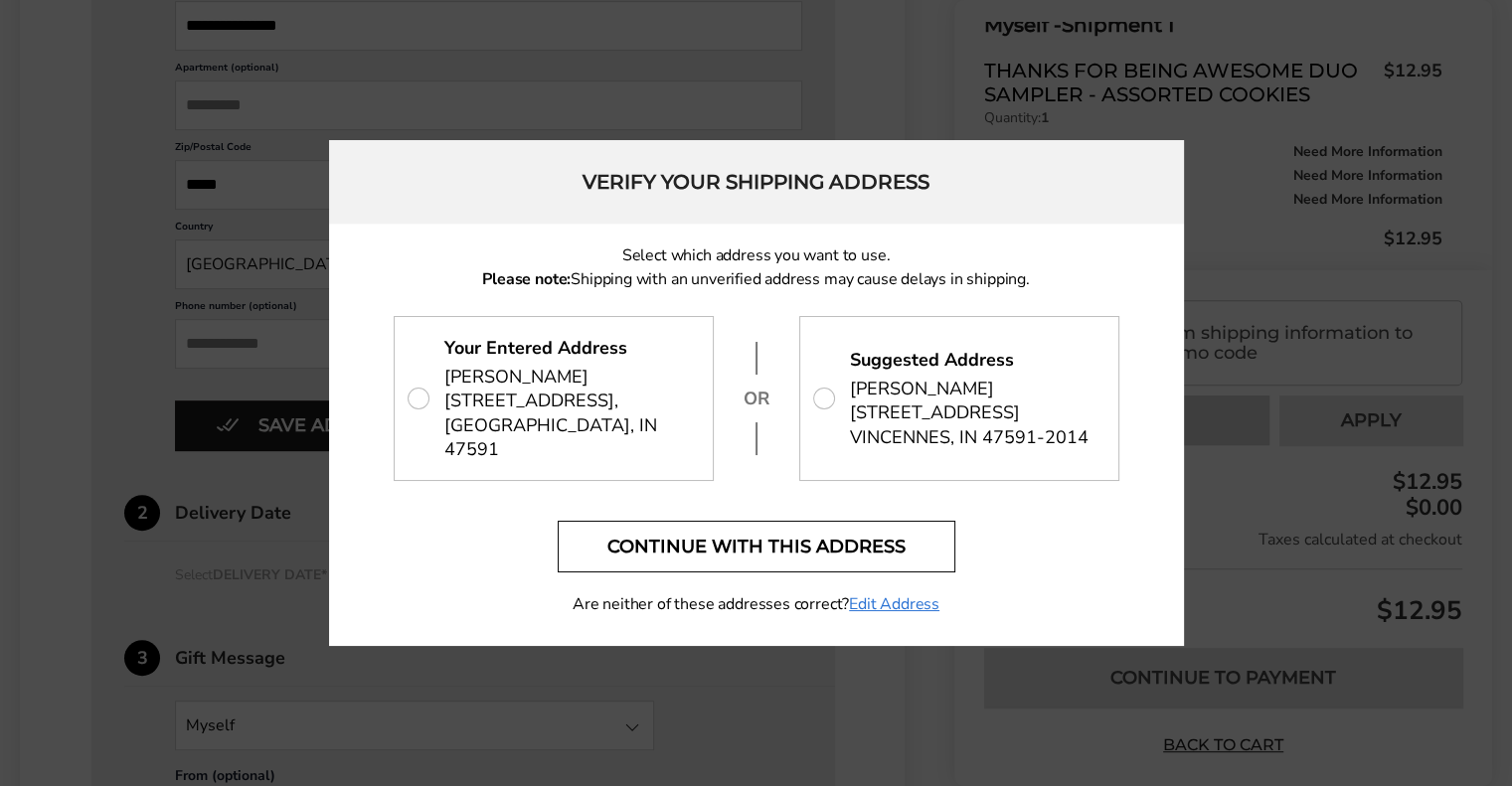 click on "Continue with this address" at bounding box center (756, 547) 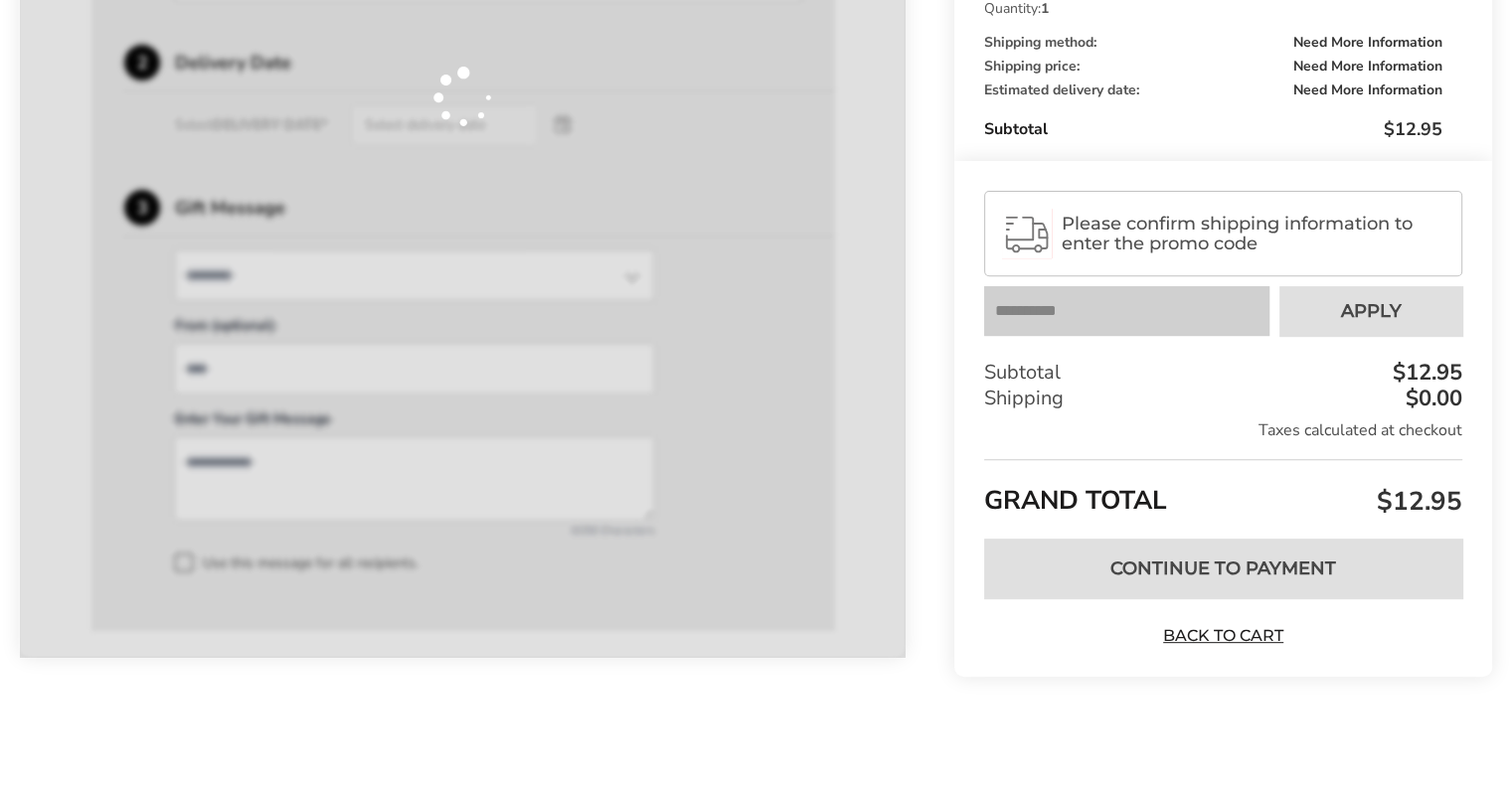 click at bounding box center (462, 96) 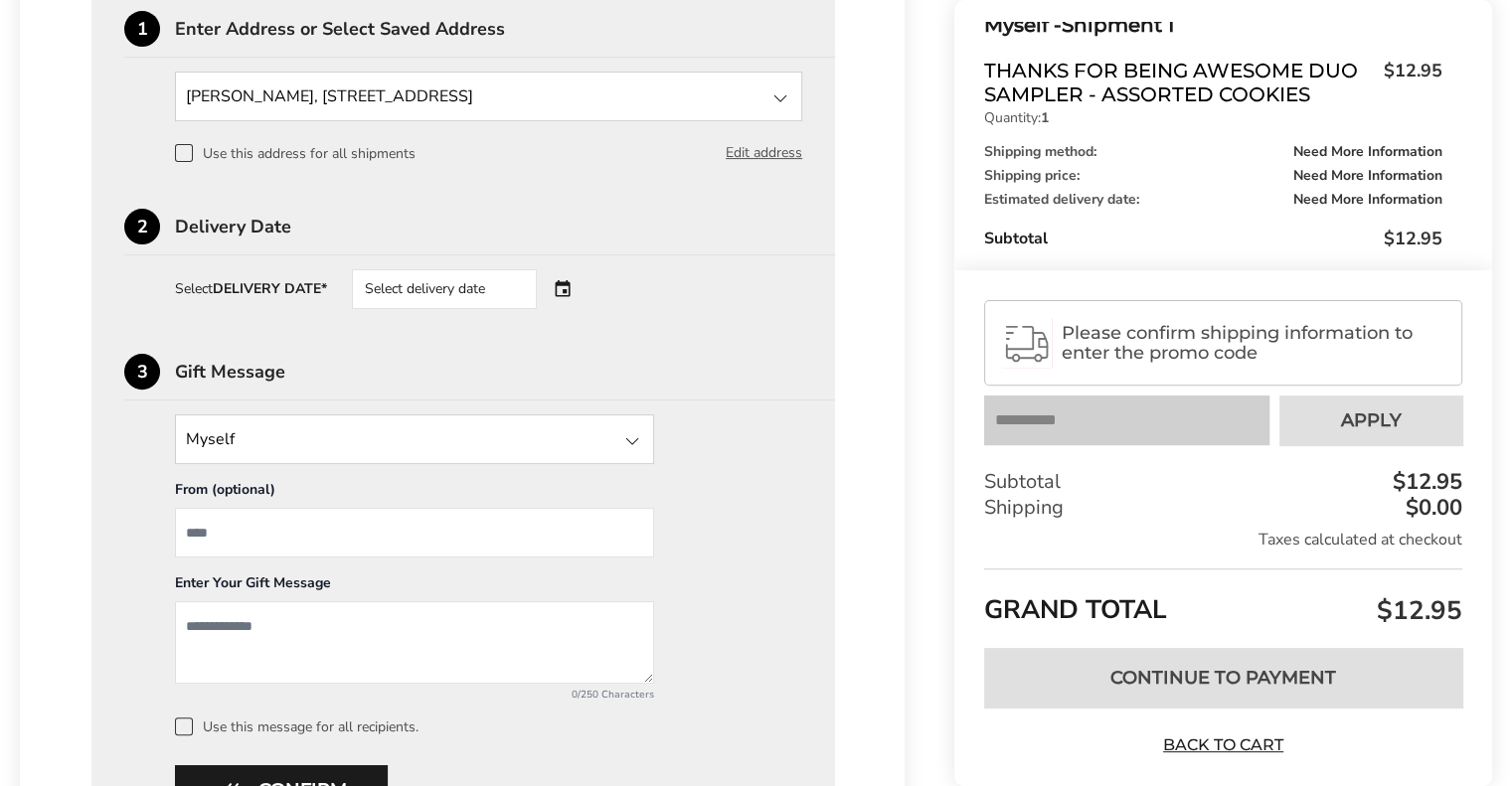 scroll, scrollTop: 505, scrollLeft: 0, axis: vertical 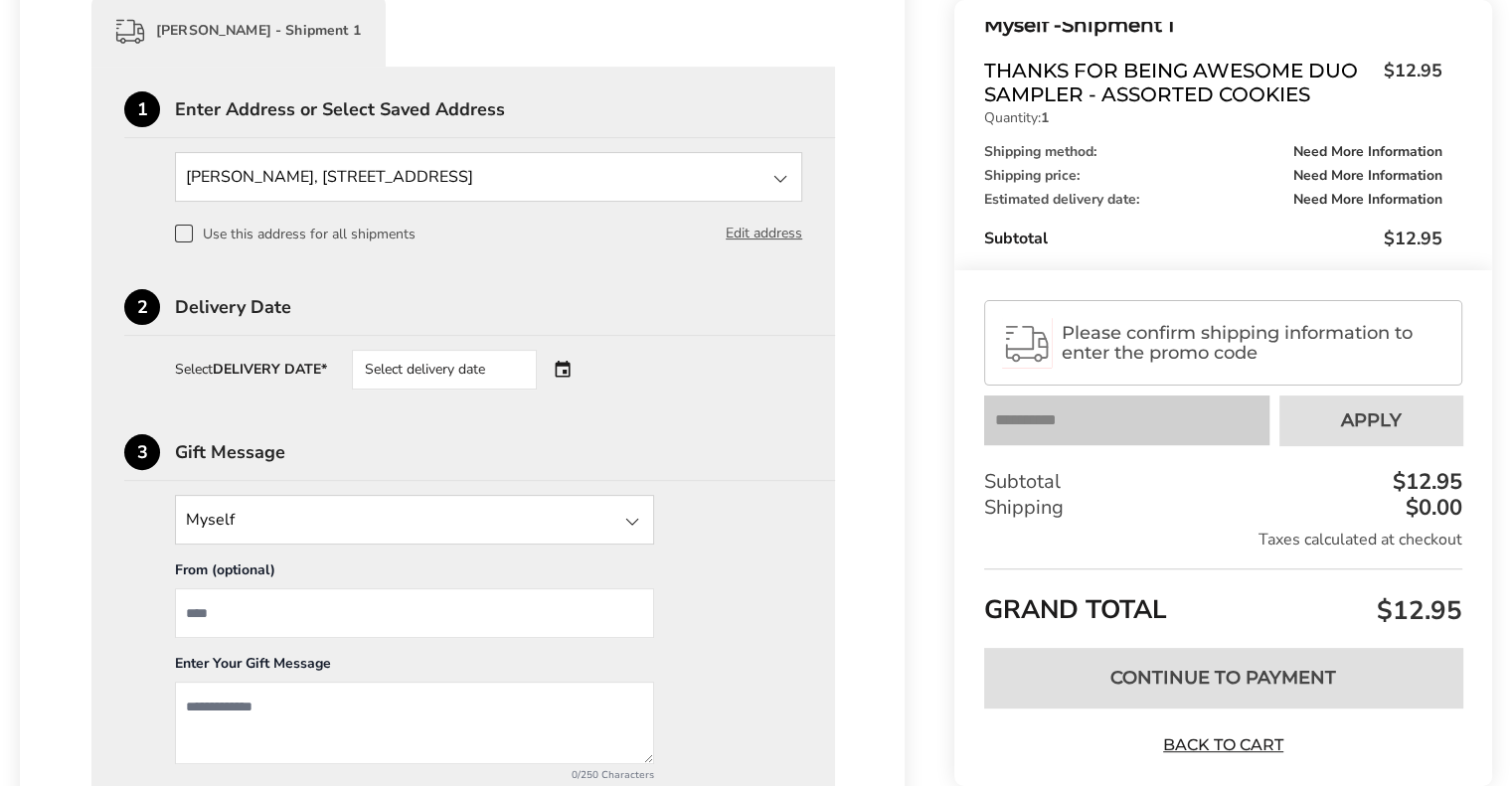 click on "Select delivery date" at bounding box center (444, 370) 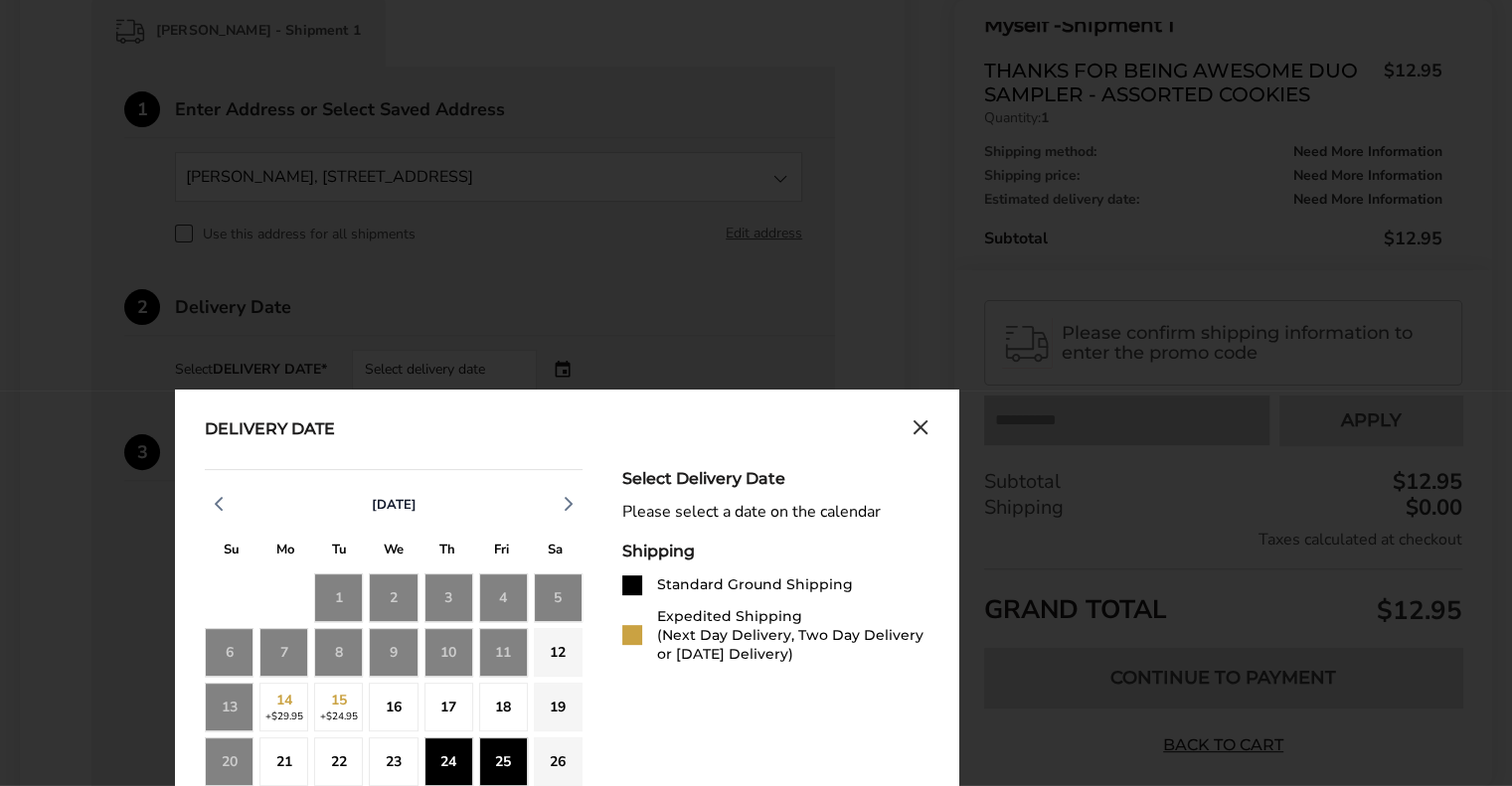 click on "25" 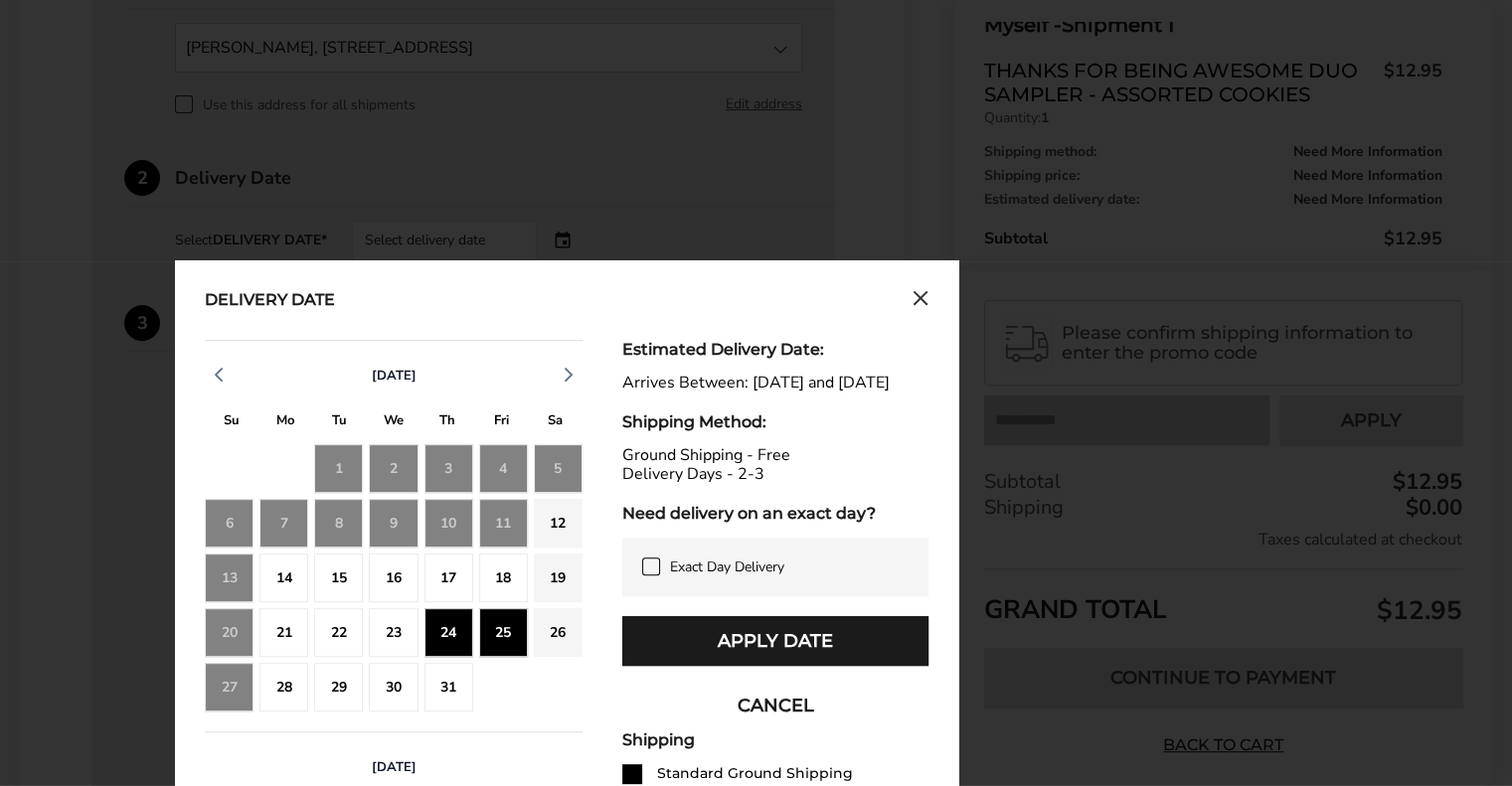 scroll, scrollTop: 803, scrollLeft: 0, axis: vertical 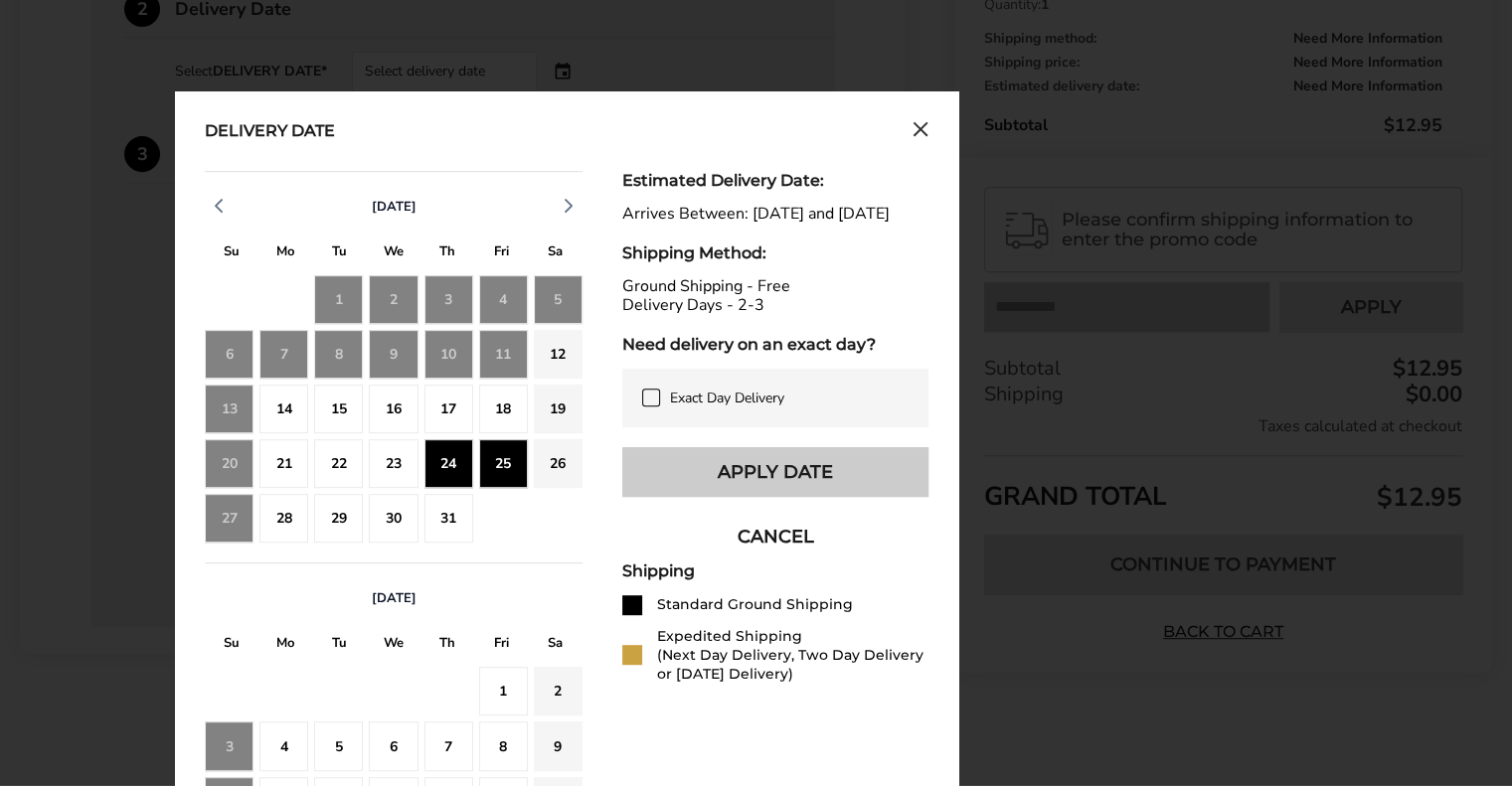 click on "Apply Date" at bounding box center (775, 472) 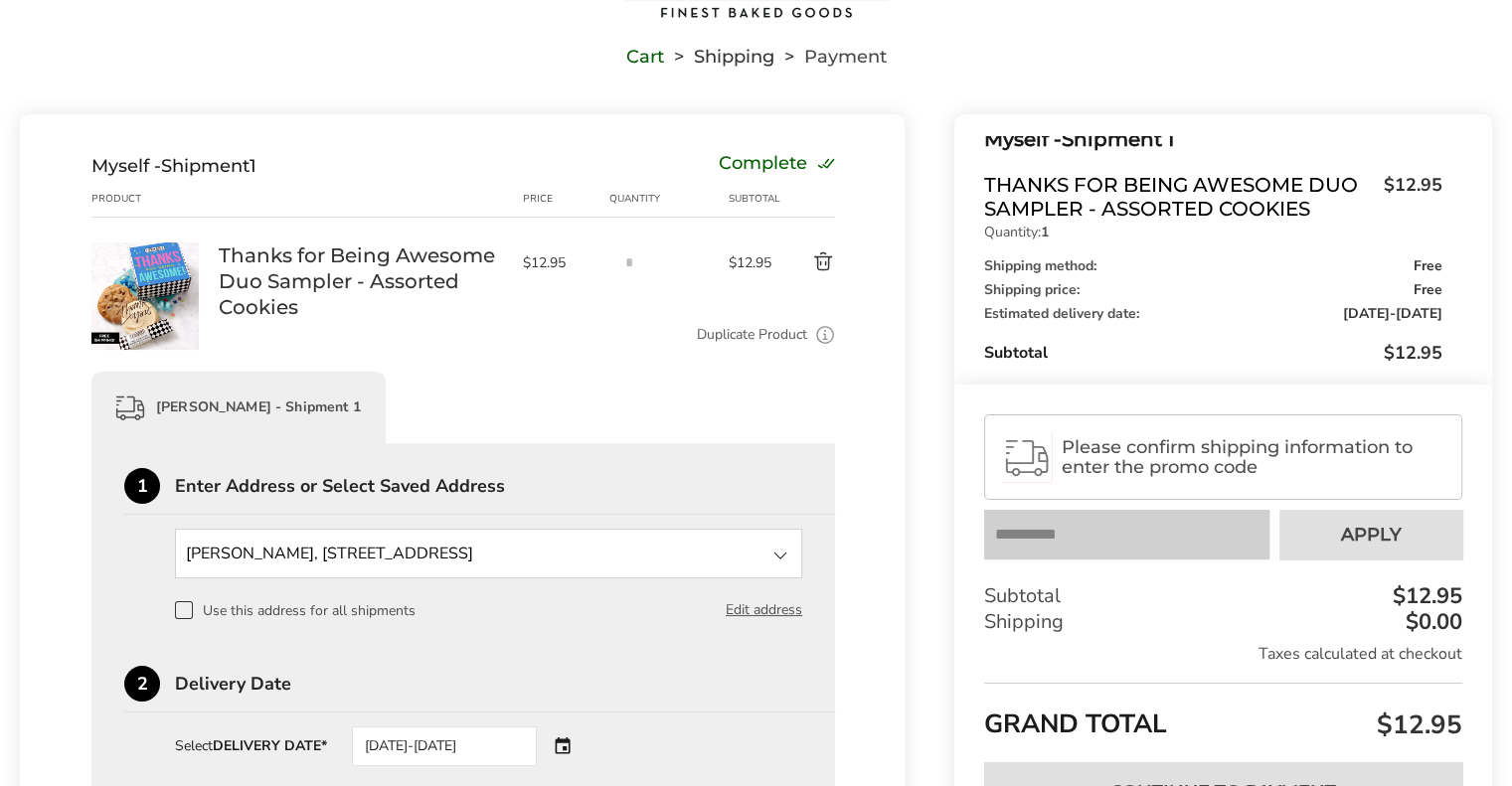 scroll, scrollTop: 0, scrollLeft: 0, axis: both 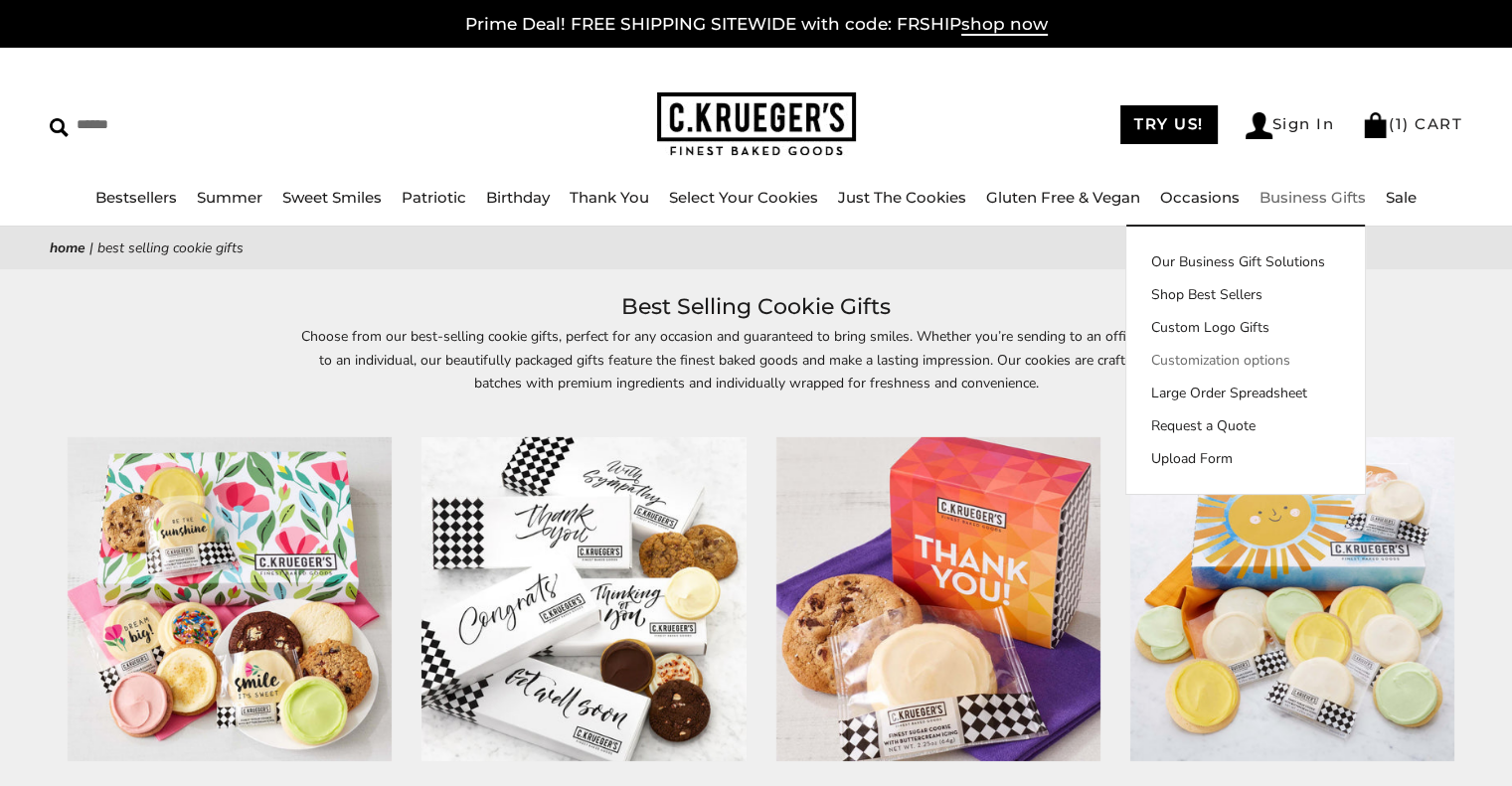 click on "Customization options" at bounding box center (1246, 360) 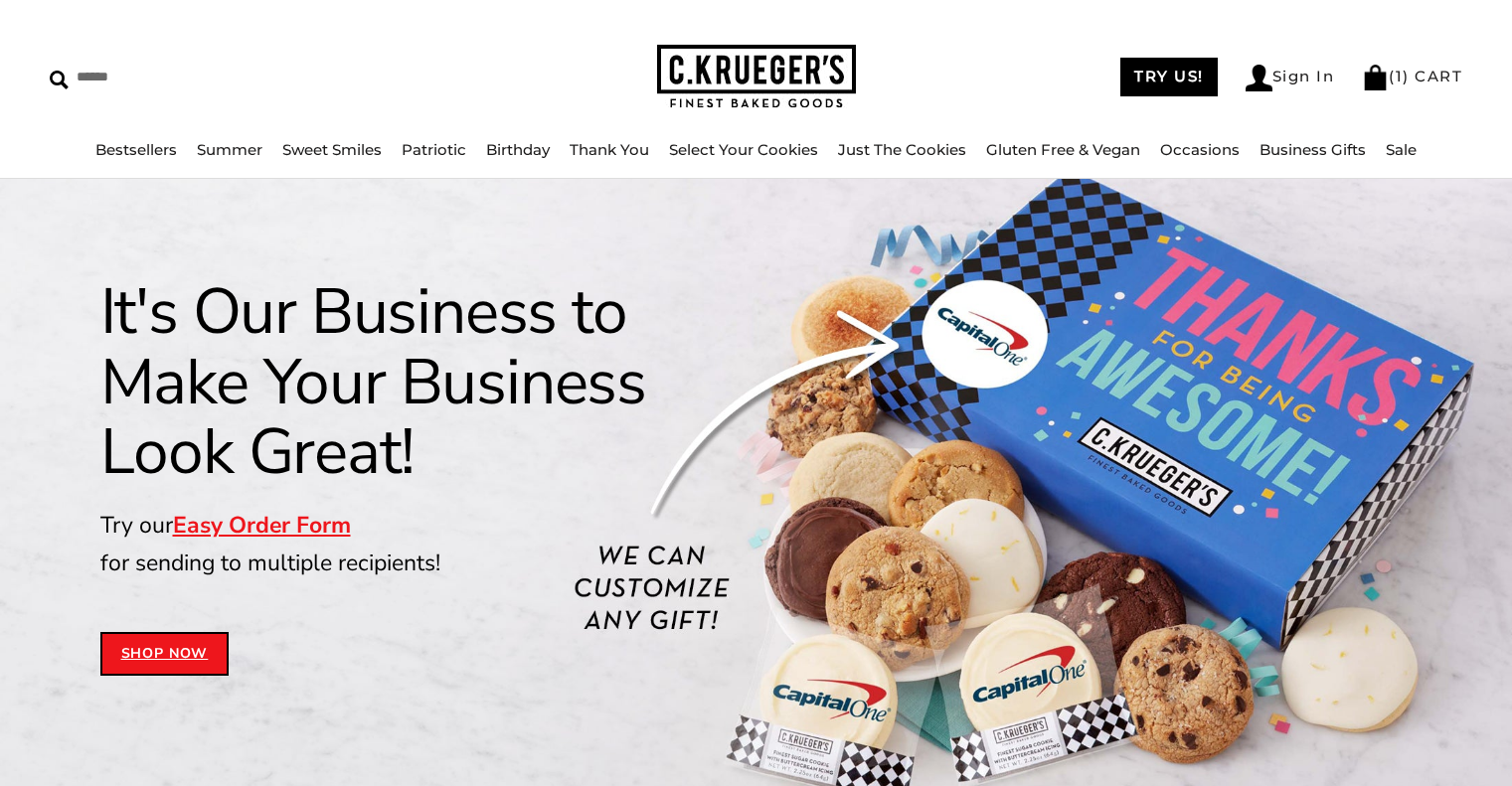 scroll, scrollTop: 4719, scrollLeft: 0, axis: vertical 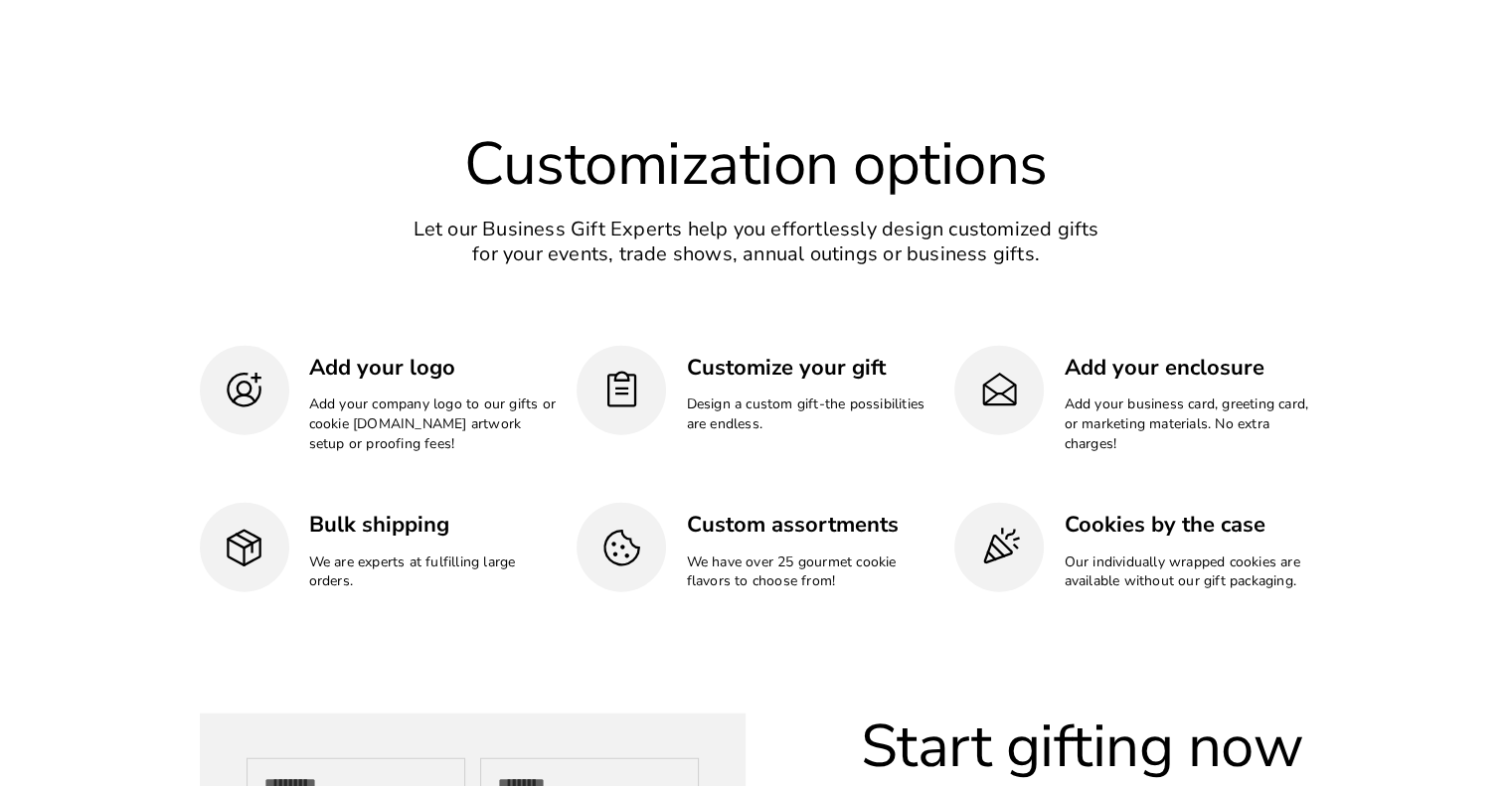 click at bounding box center (244, 390) 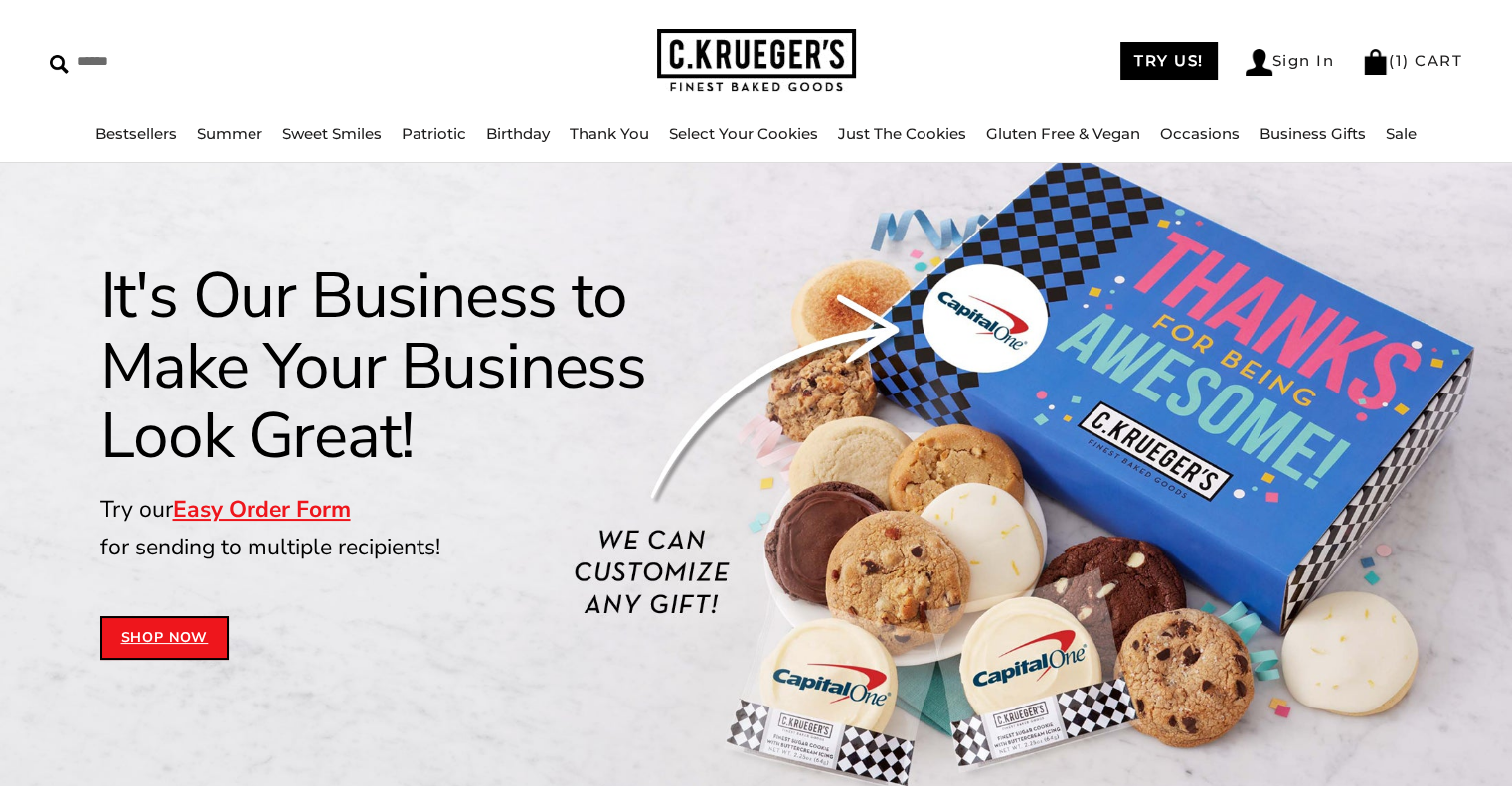 scroll, scrollTop: 0, scrollLeft: 0, axis: both 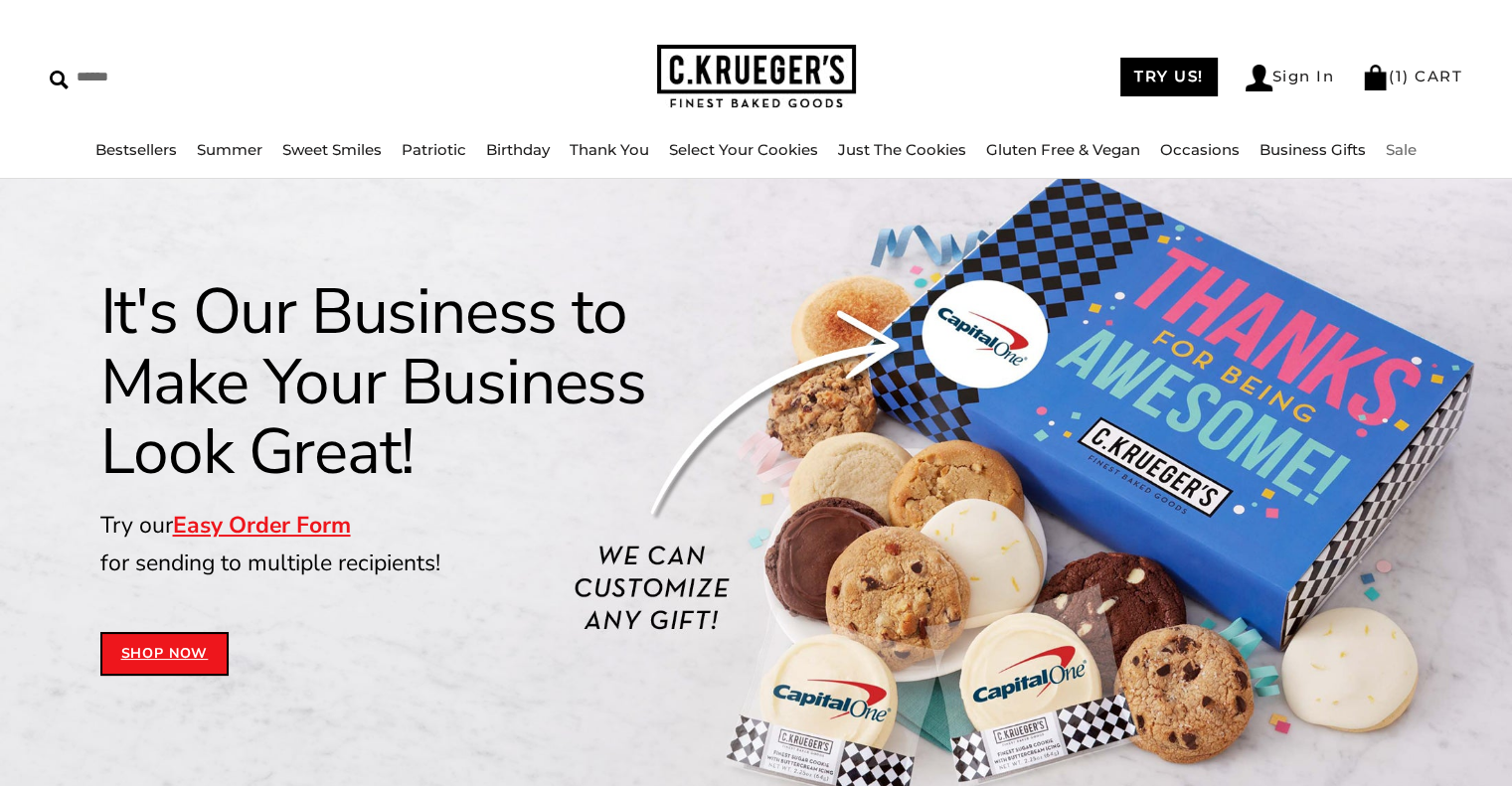 click on "Sale" at bounding box center [1401, 149] 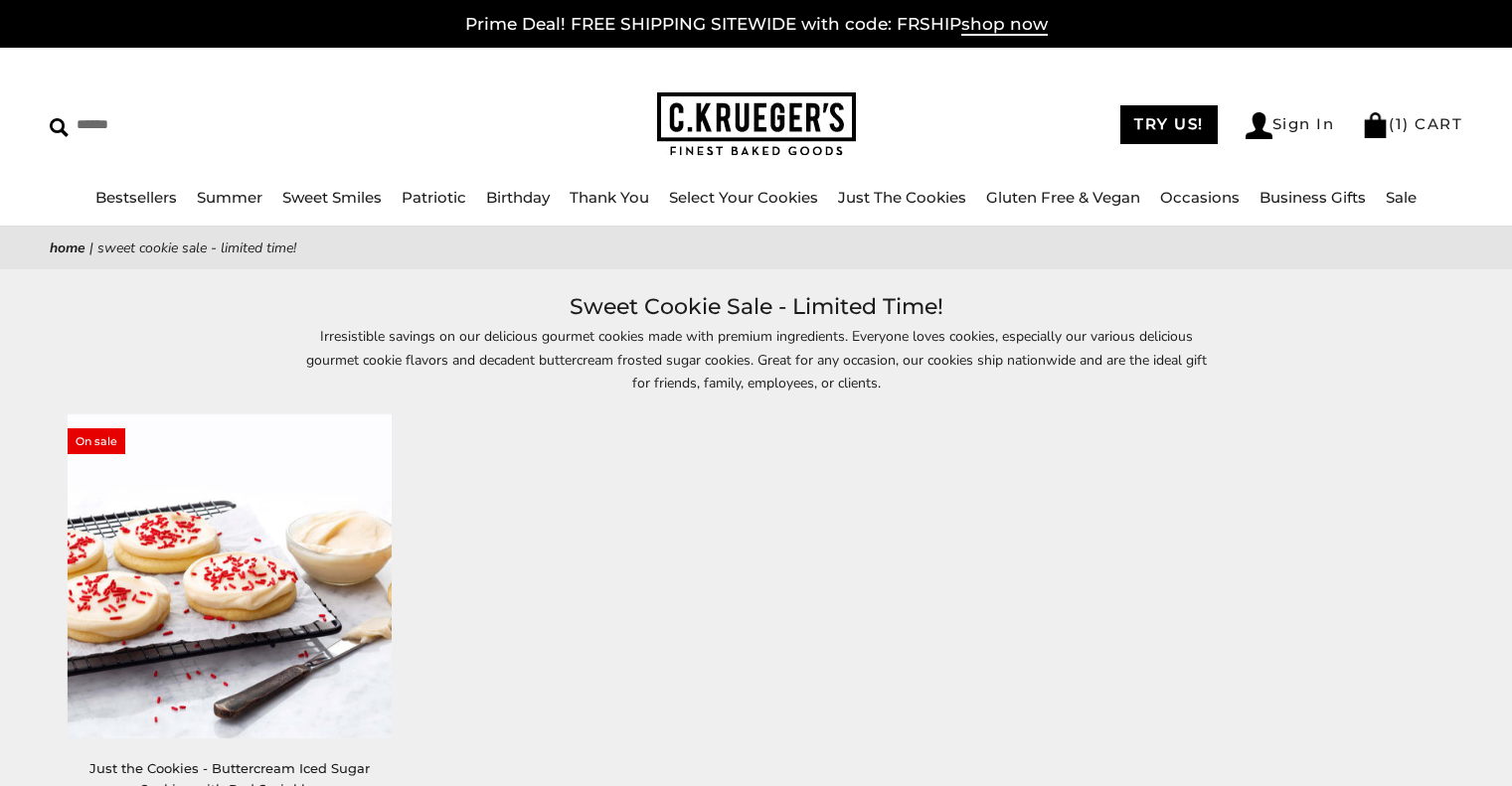 scroll, scrollTop: 397, scrollLeft: 0, axis: vertical 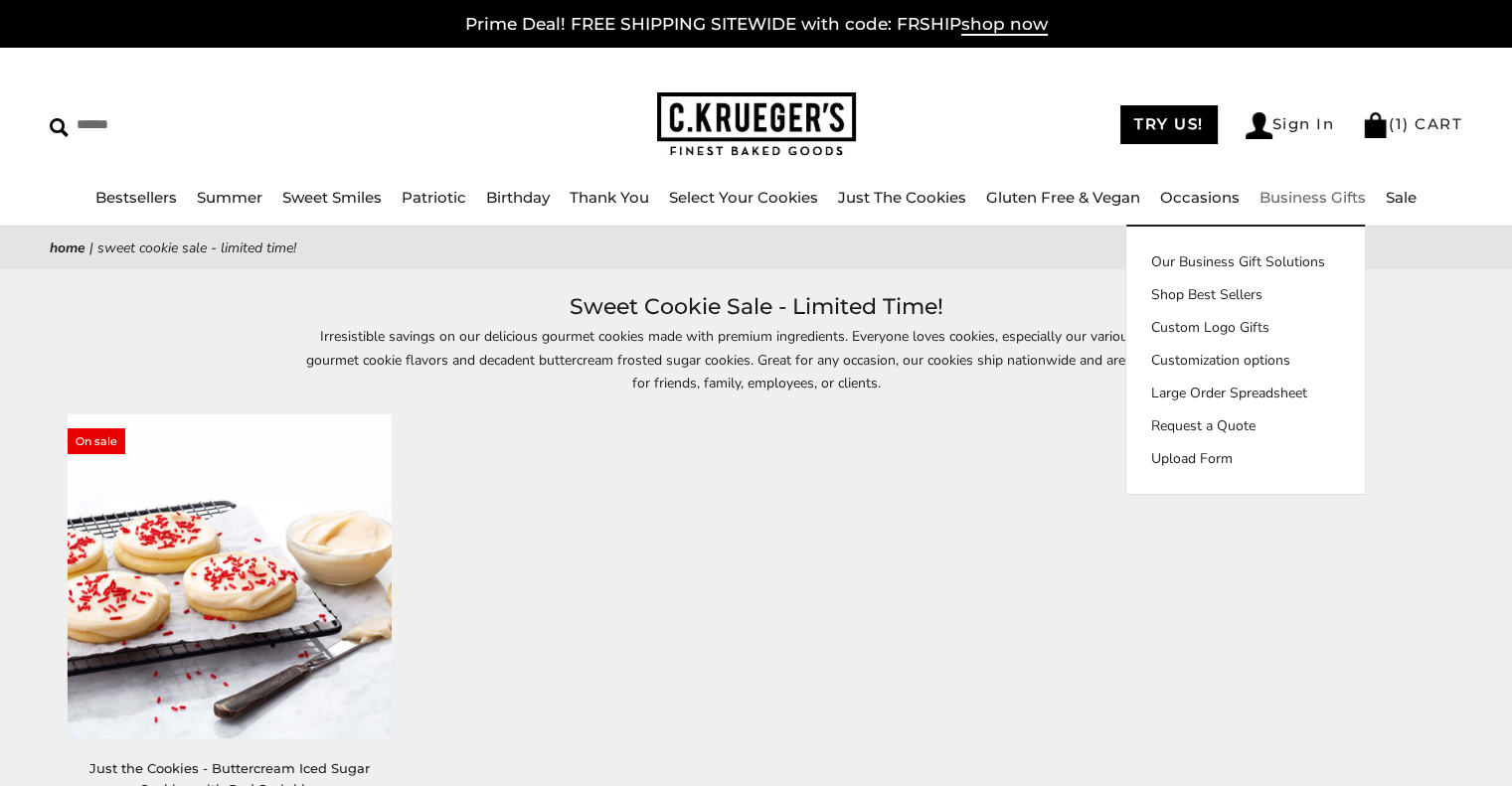 click on "Business Gifts" at bounding box center [1312, 197] 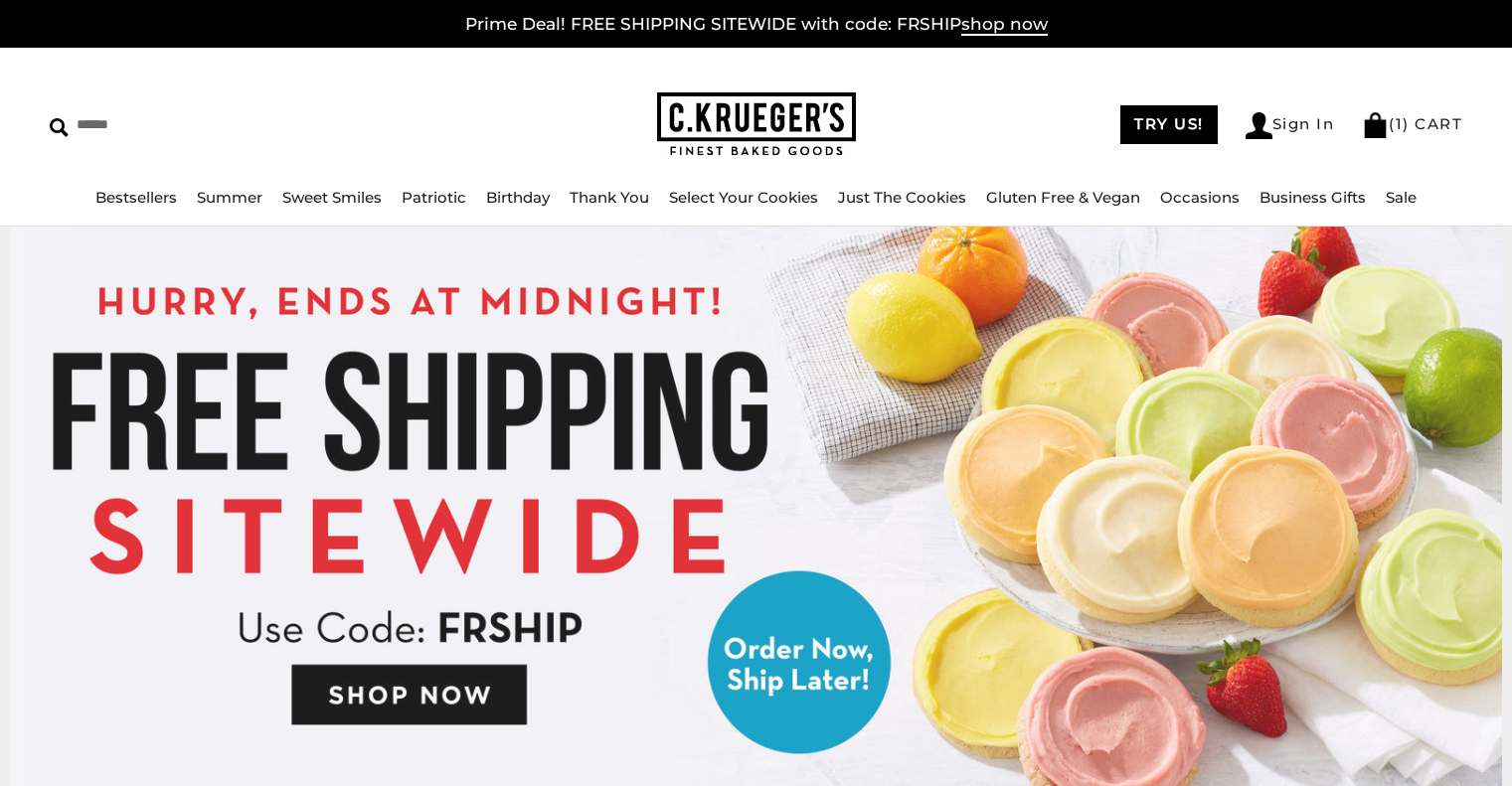 scroll, scrollTop: 0, scrollLeft: 0, axis: both 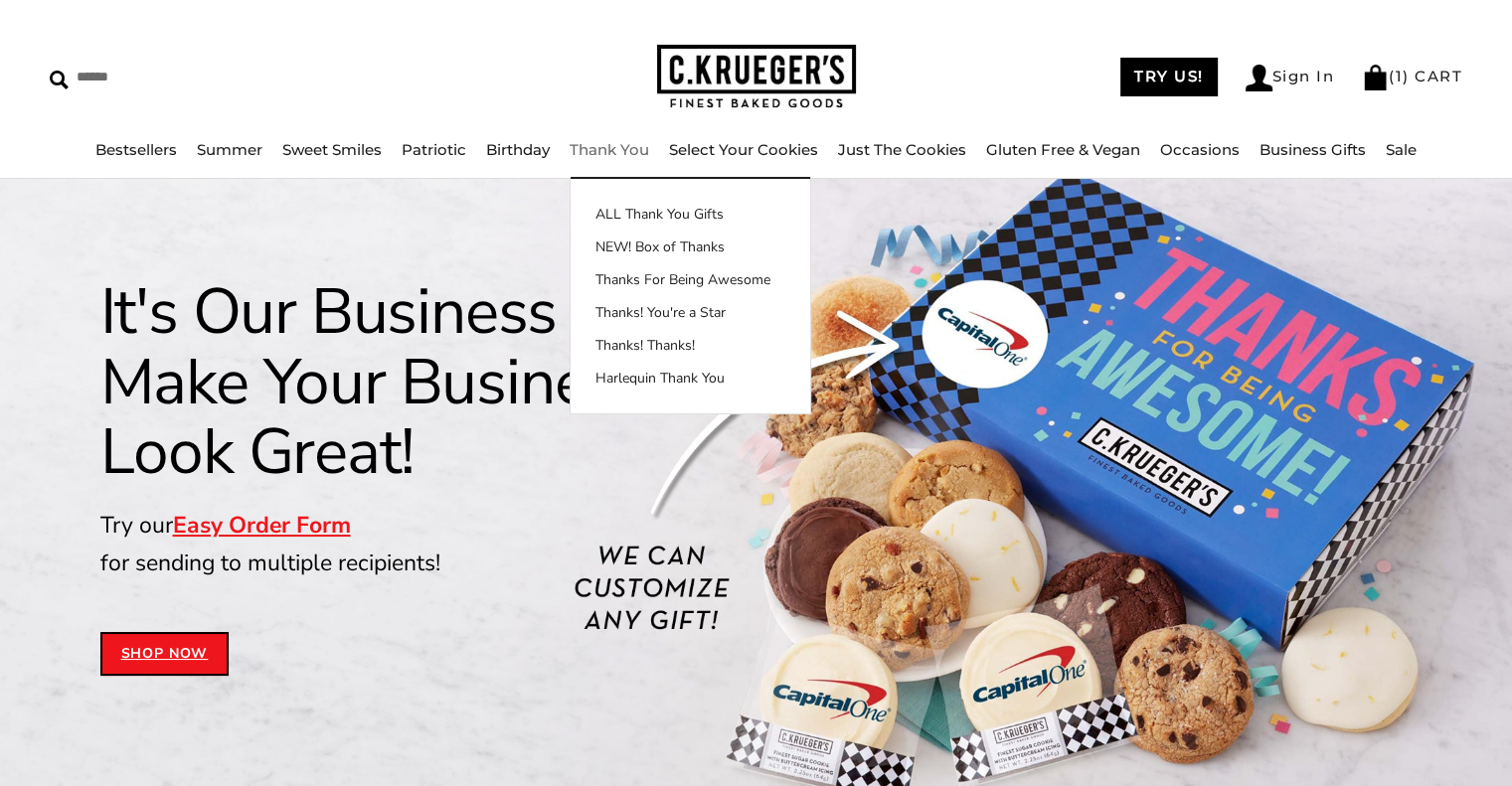 click on "Thank You" at bounding box center (609, 149) 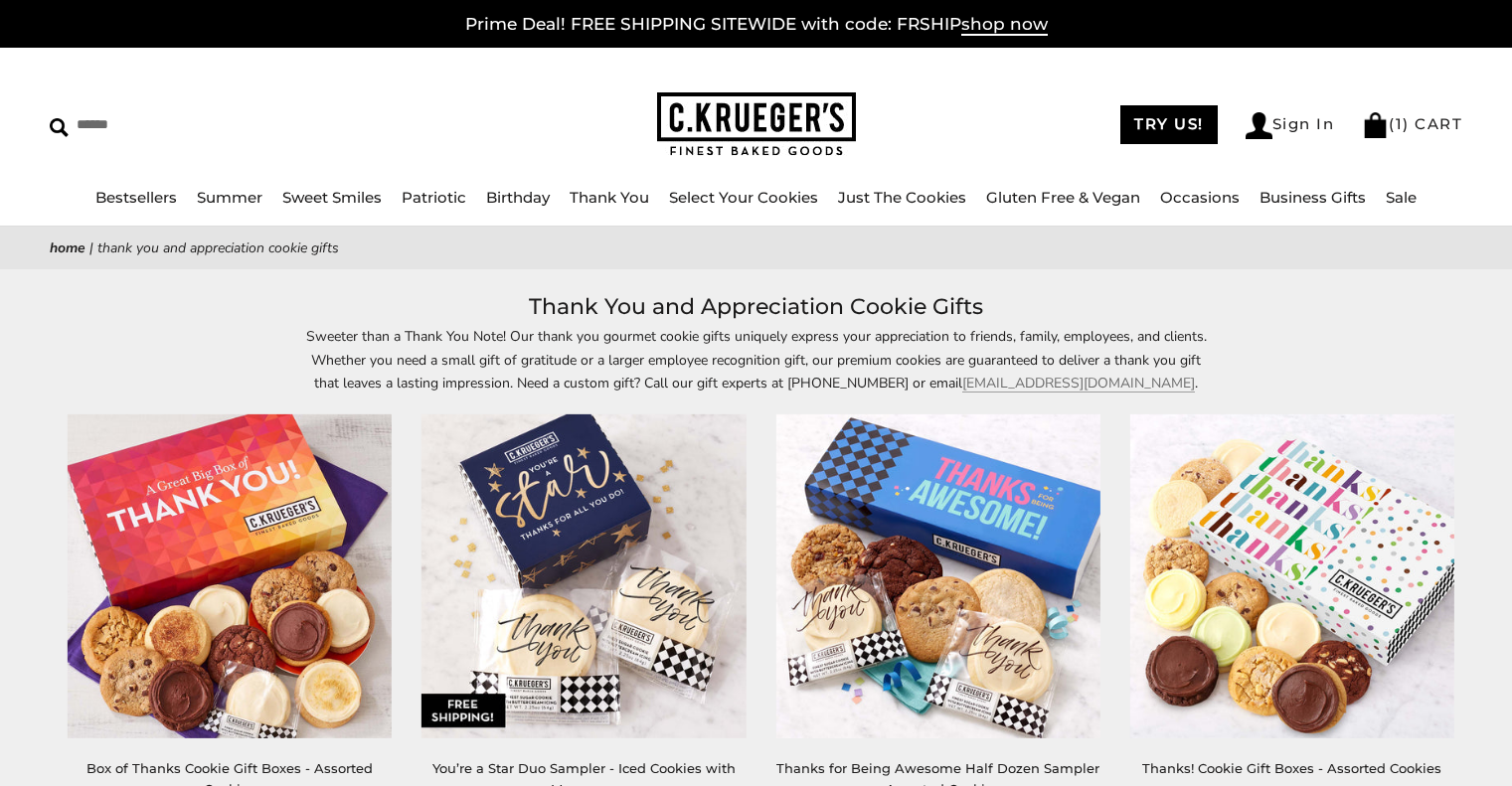 scroll, scrollTop: 397, scrollLeft: 0, axis: vertical 